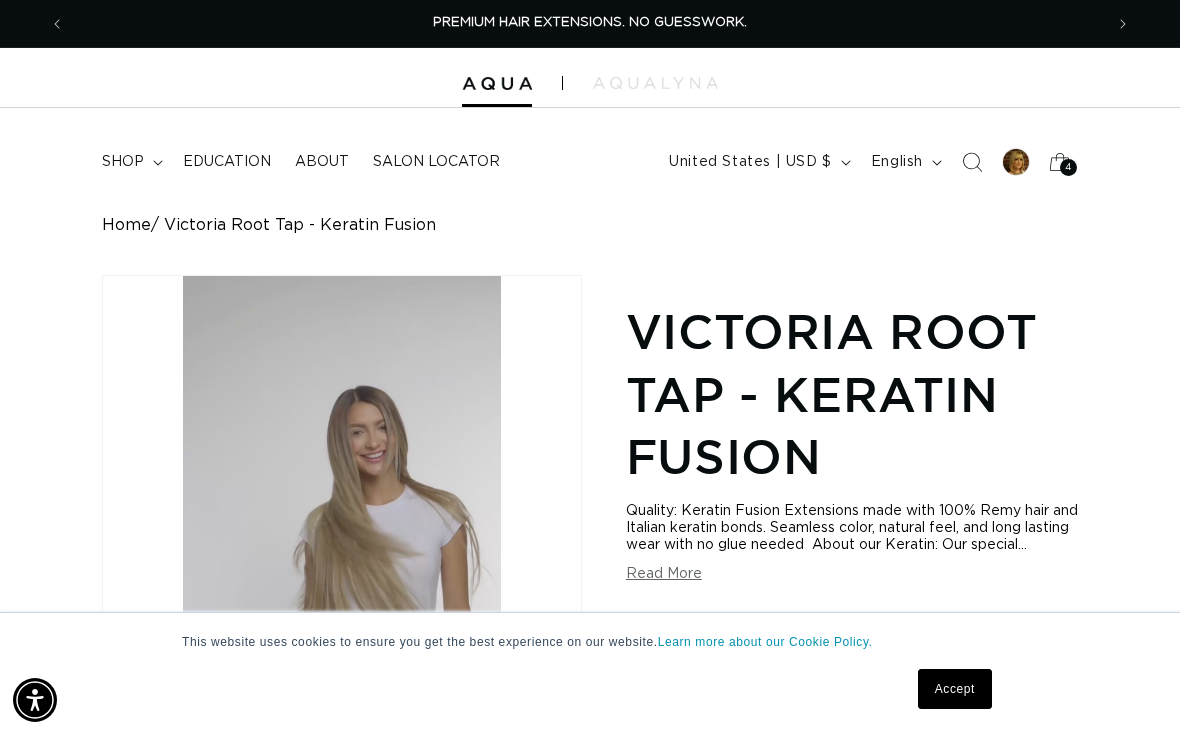 scroll, scrollTop: 311, scrollLeft: 0, axis: vertical 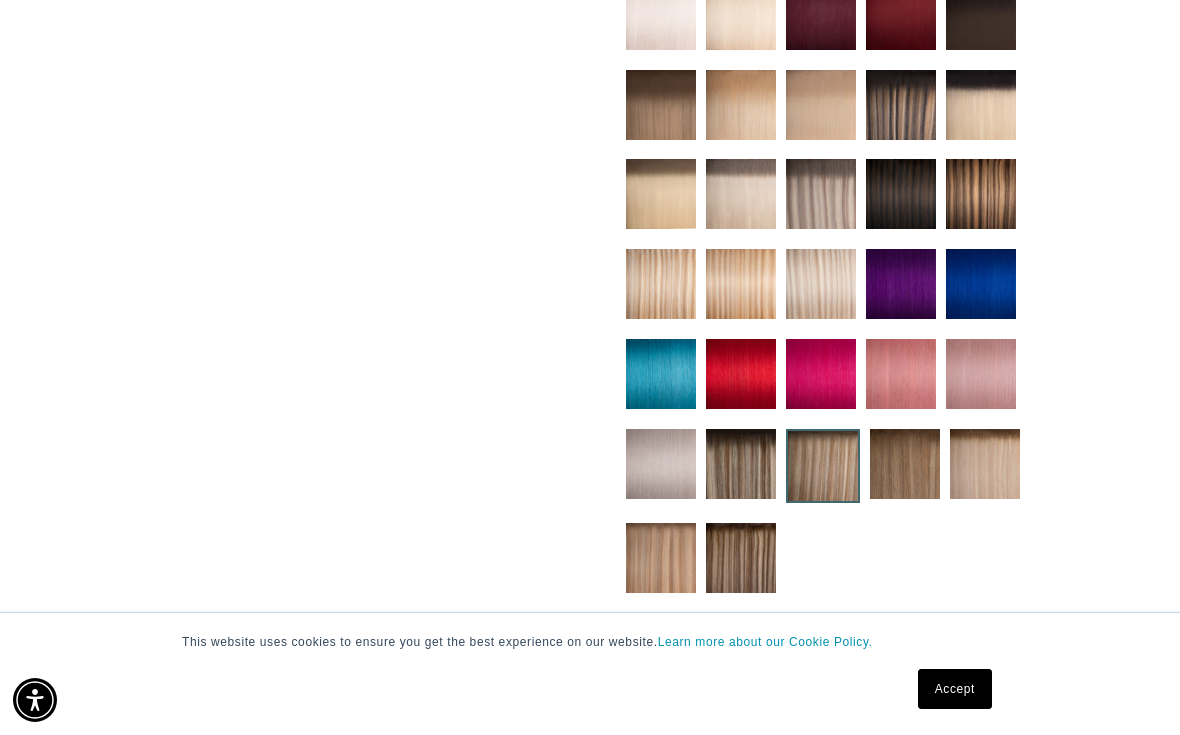 click at bounding box center [821, 194] 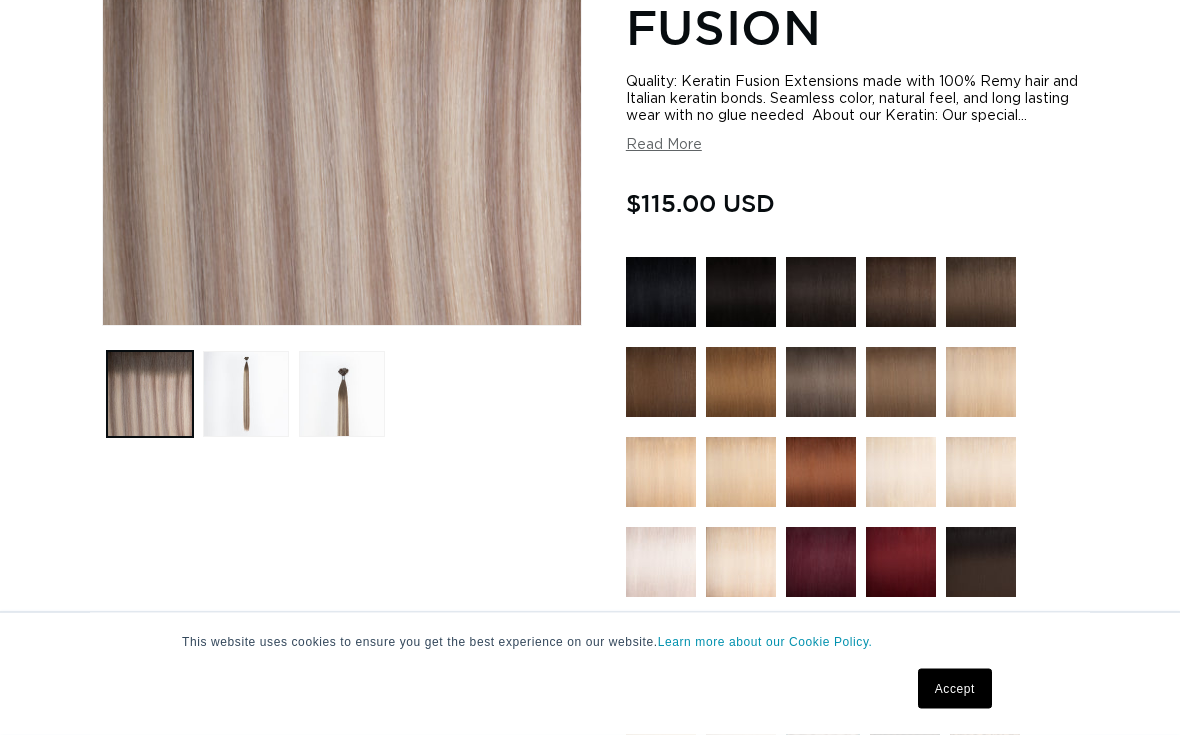 scroll, scrollTop: 0, scrollLeft: 0, axis: both 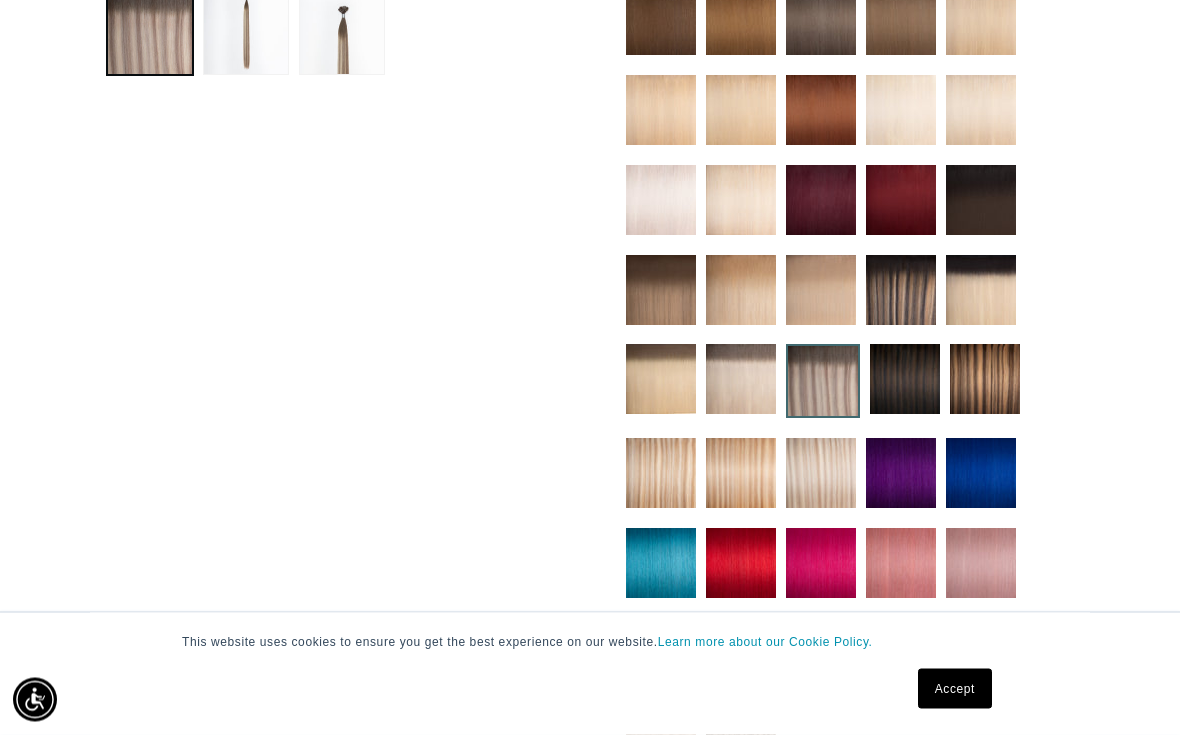 click at bounding box center [821, 474] 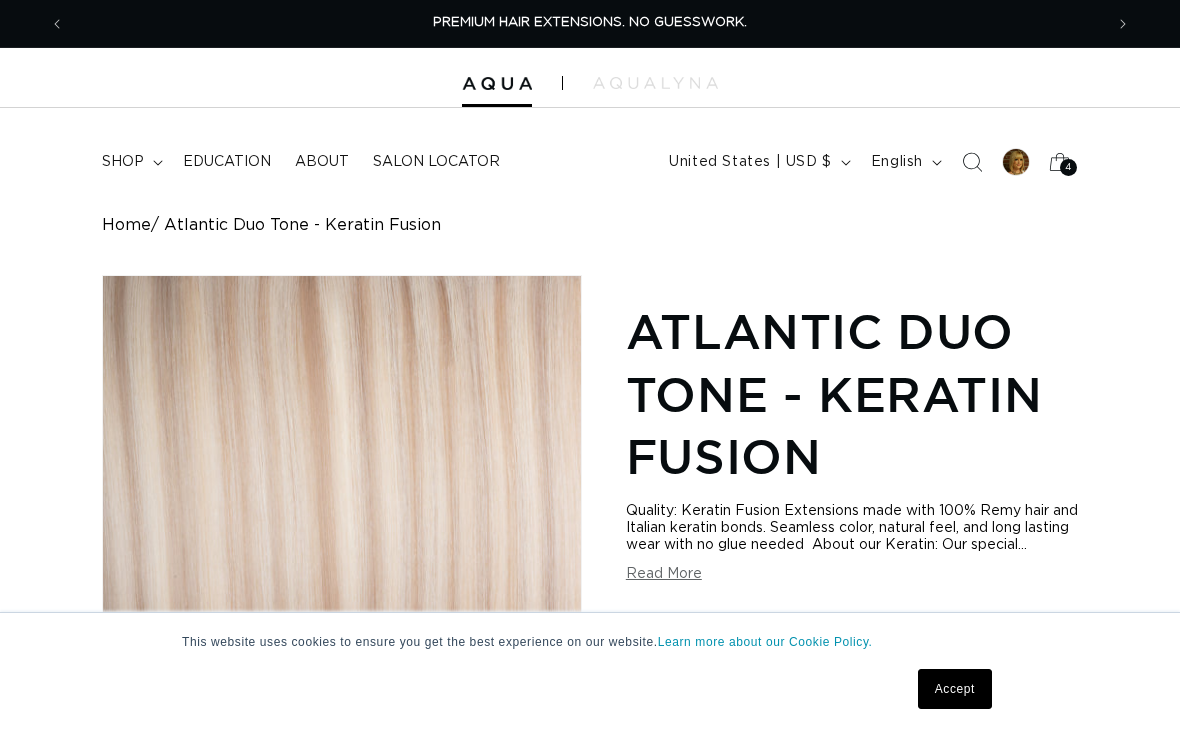 scroll, scrollTop: 0, scrollLeft: 0, axis: both 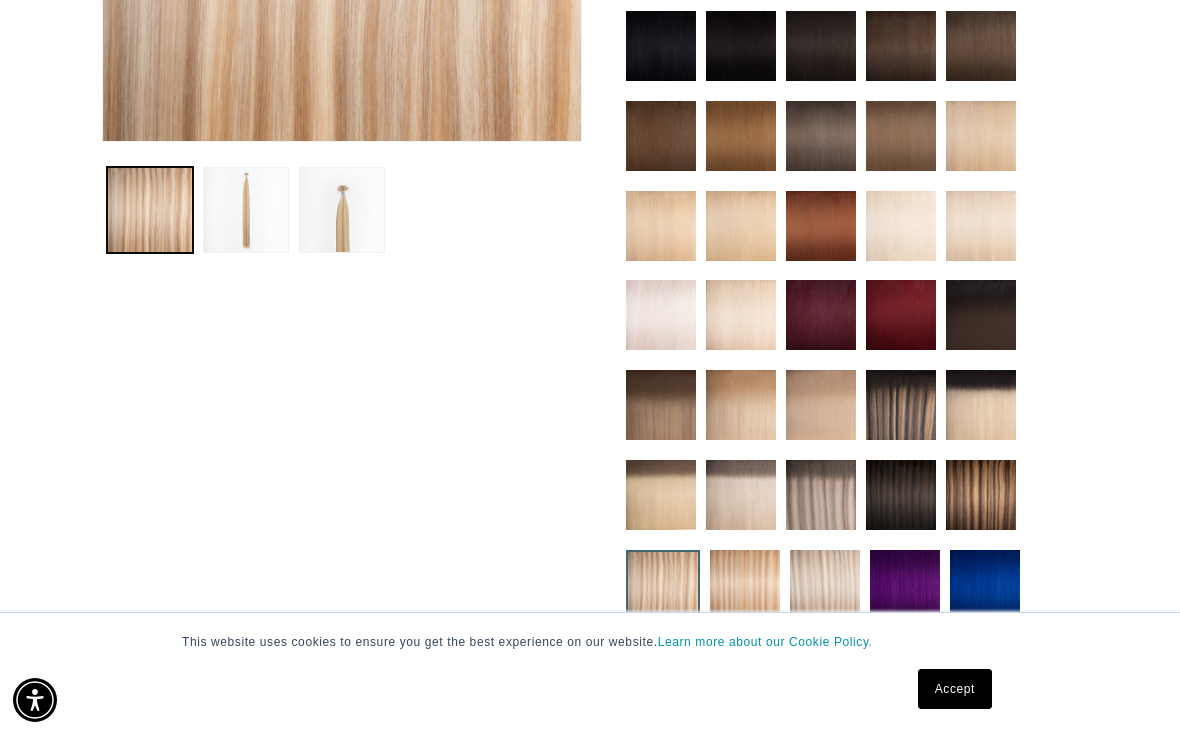 click at bounding box center [745, 585] 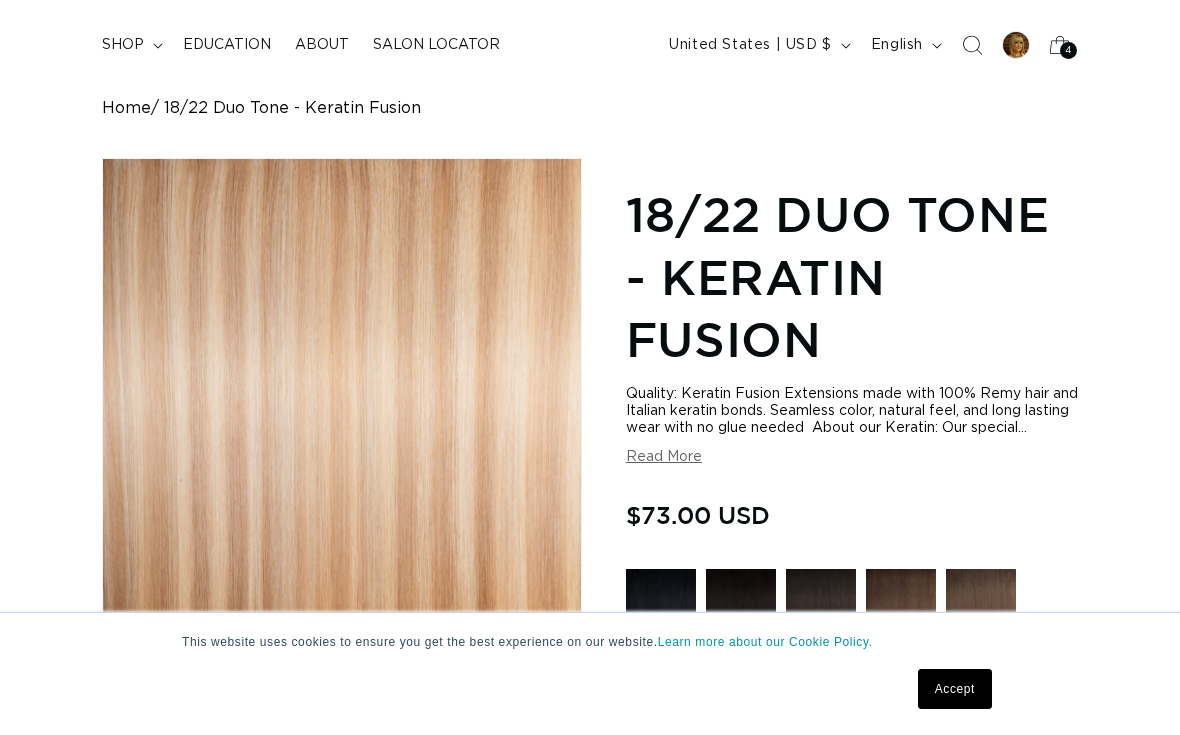 scroll, scrollTop: 0, scrollLeft: 0, axis: both 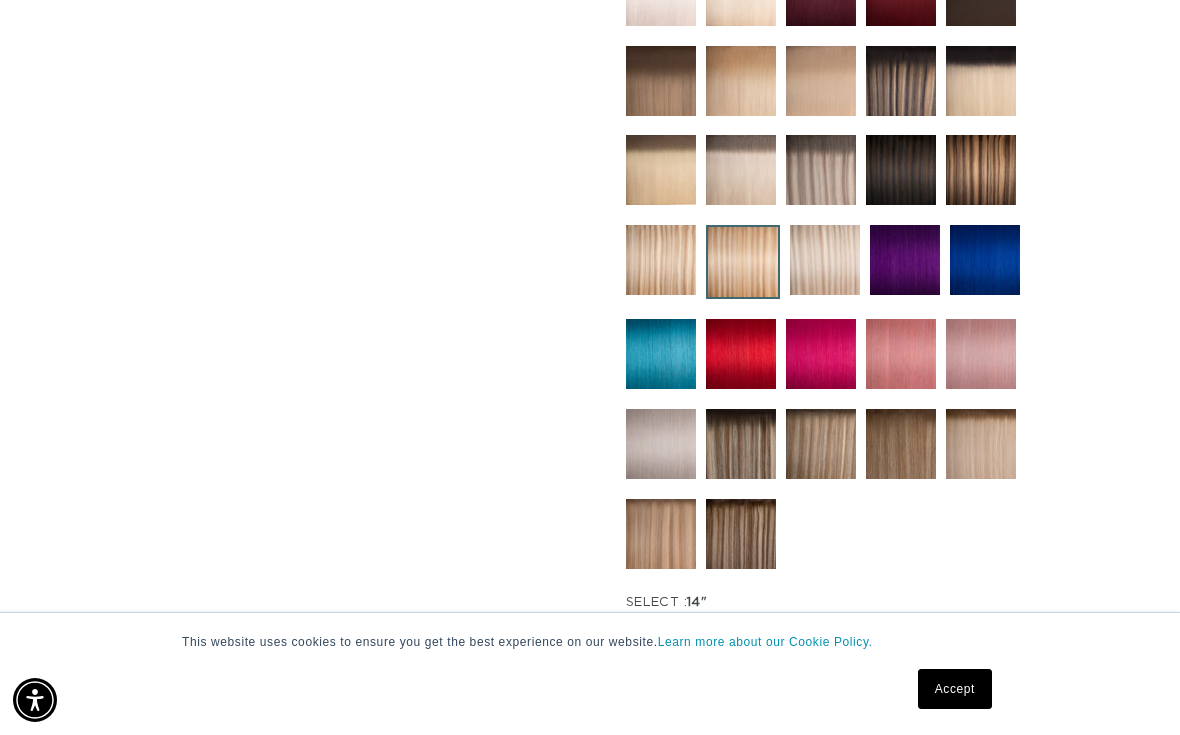 click at bounding box center (821, 444) 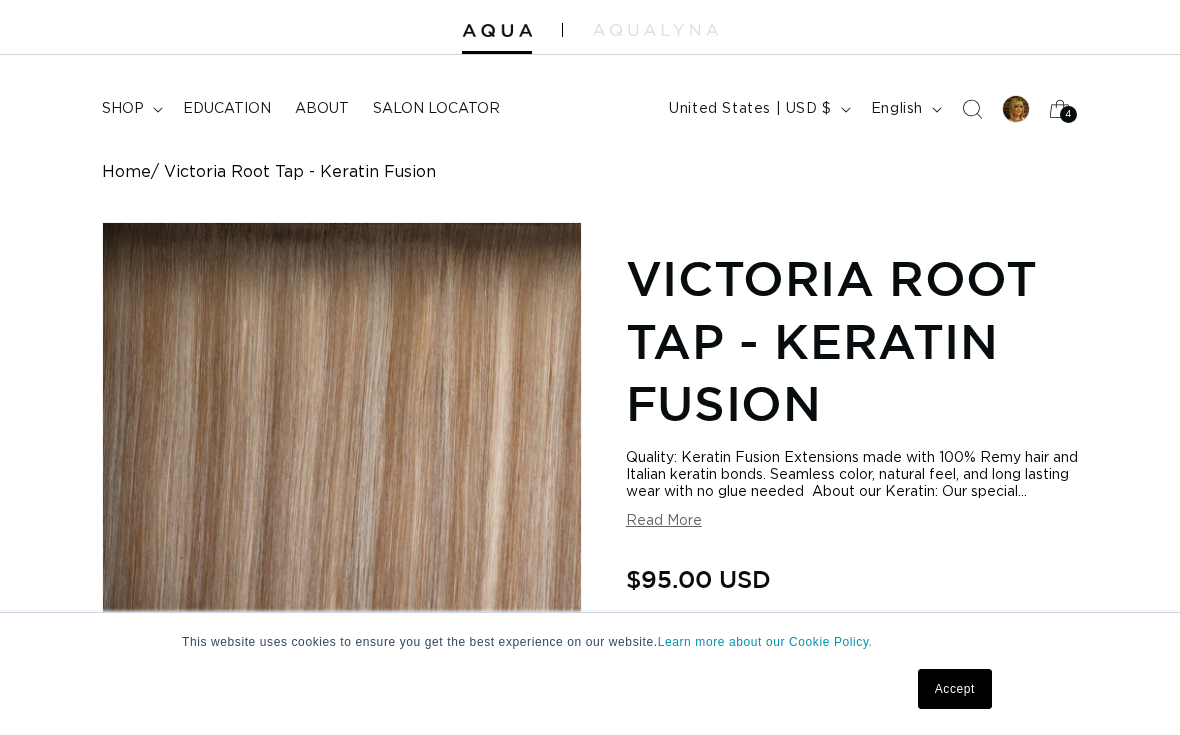 scroll, scrollTop: 267, scrollLeft: 0, axis: vertical 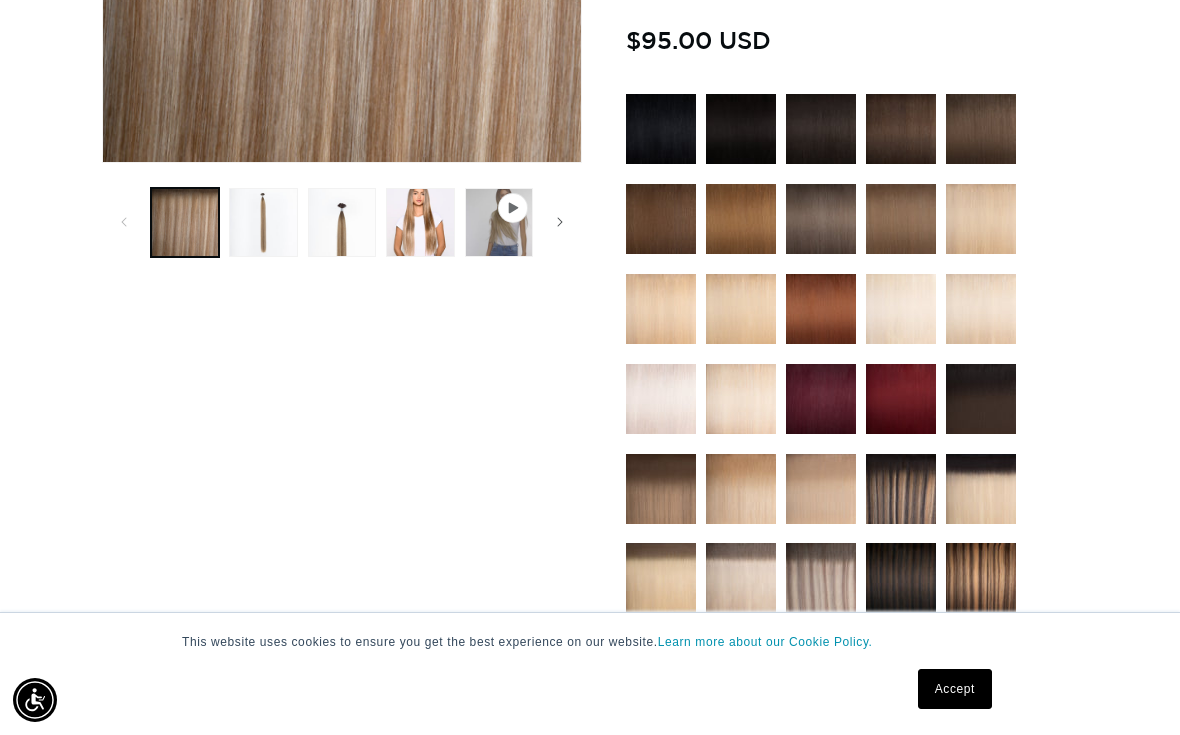 click at bounding box center (741, 309) 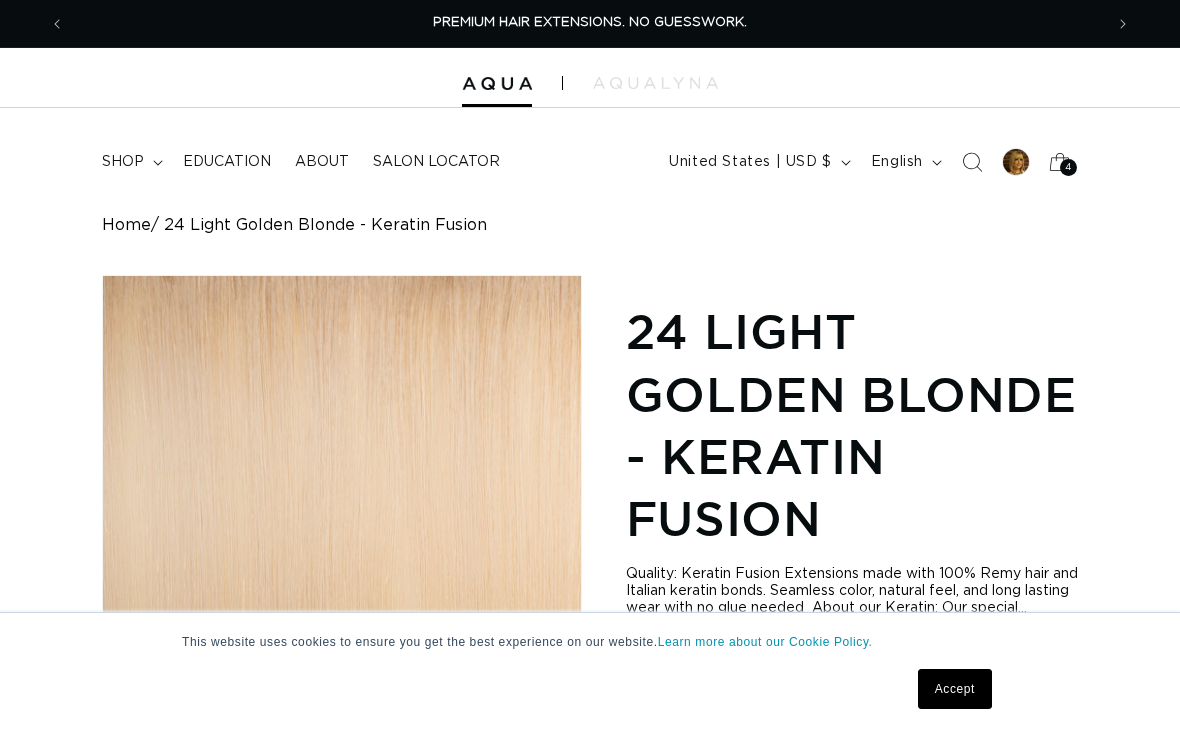 scroll, scrollTop: 372, scrollLeft: 0, axis: vertical 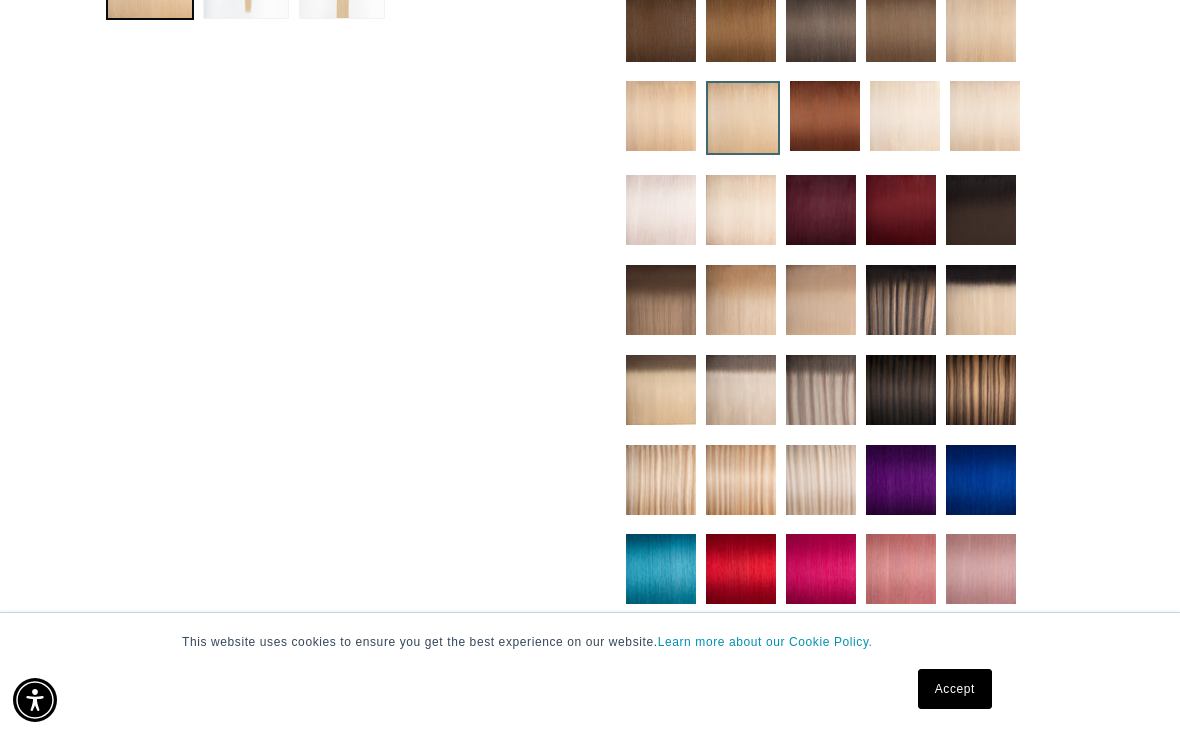 click at bounding box center [661, 116] 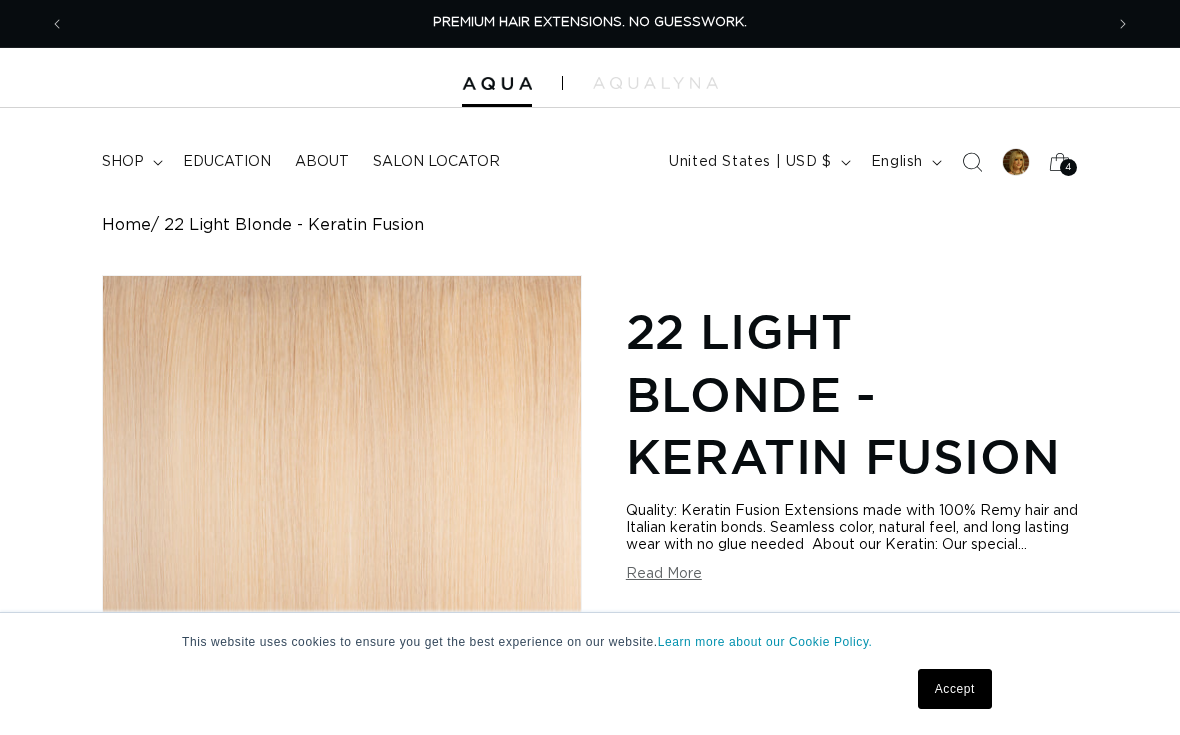 scroll, scrollTop: 490, scrollLeft: 0, axis: vertical 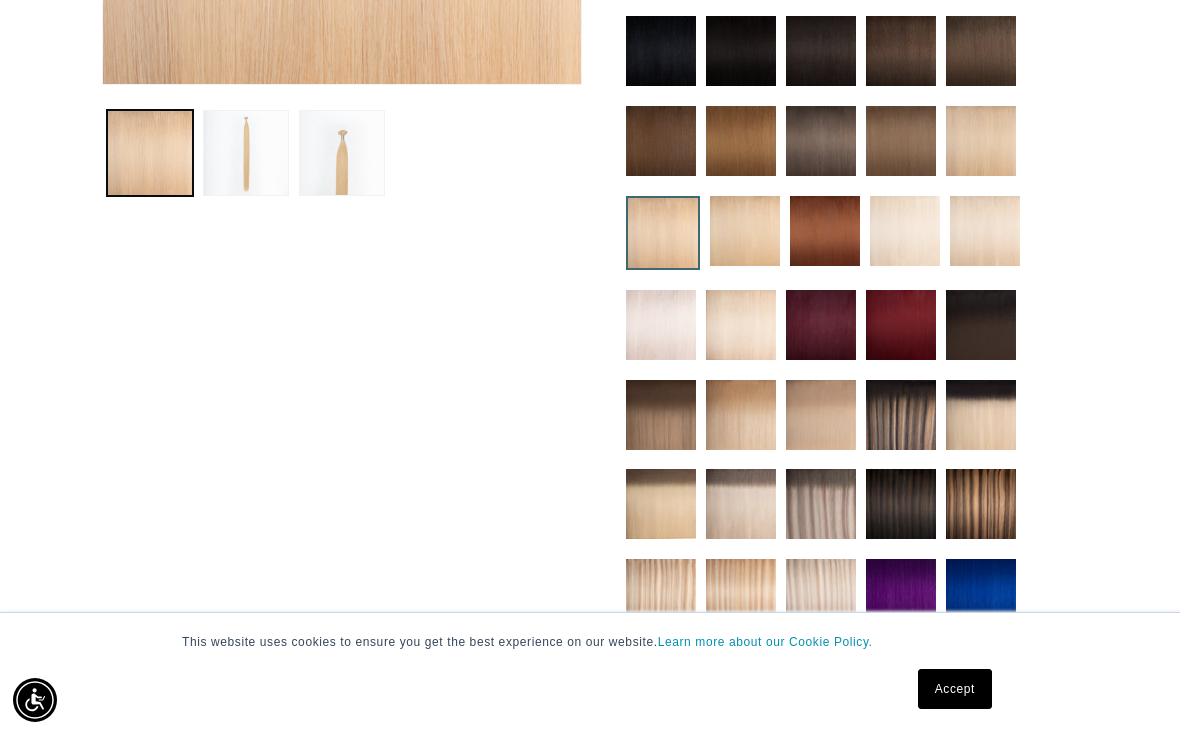 click at bounding box center [821, 141] 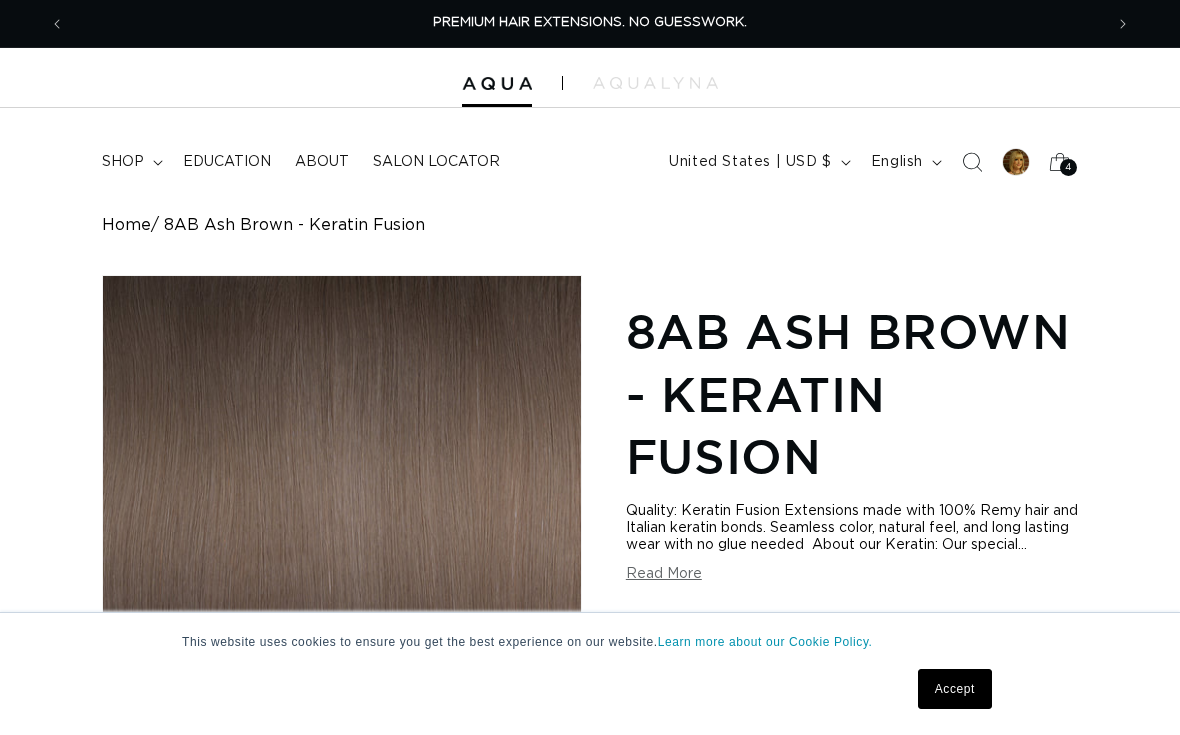 scroll, scrollTop: 379, scrollLeft: 0, axis: vertical 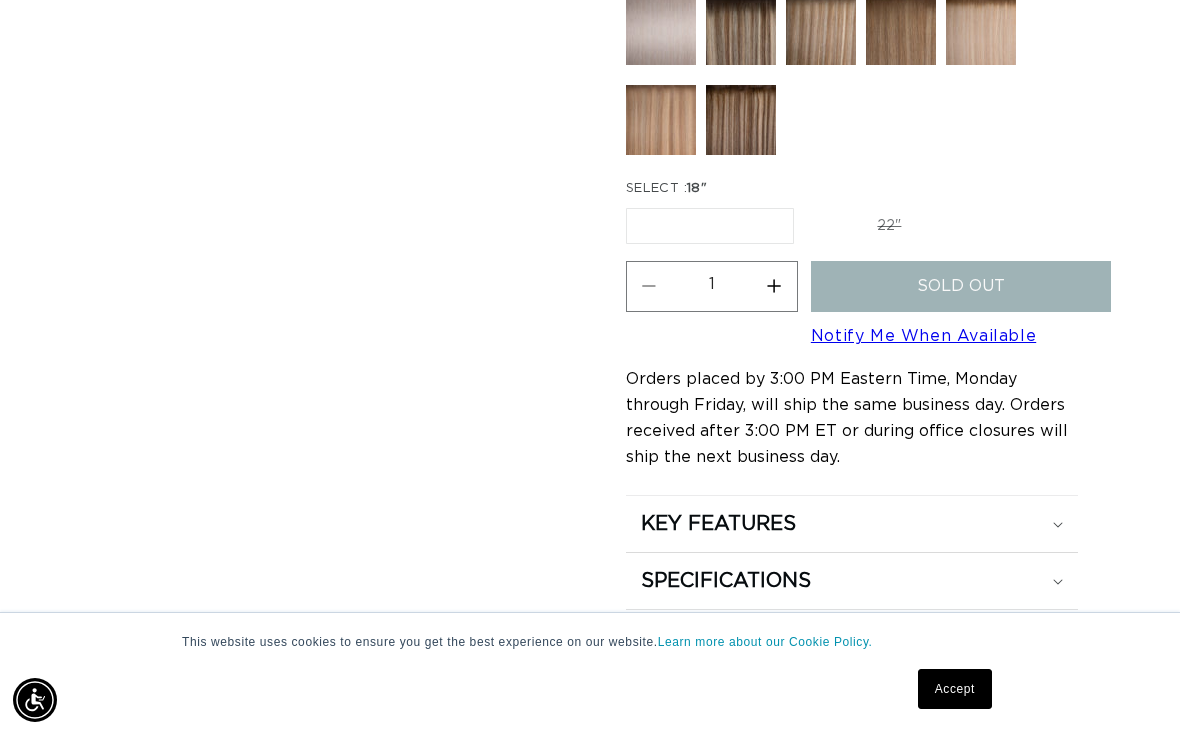 click on "Accept" at bounding box center (955, 689) 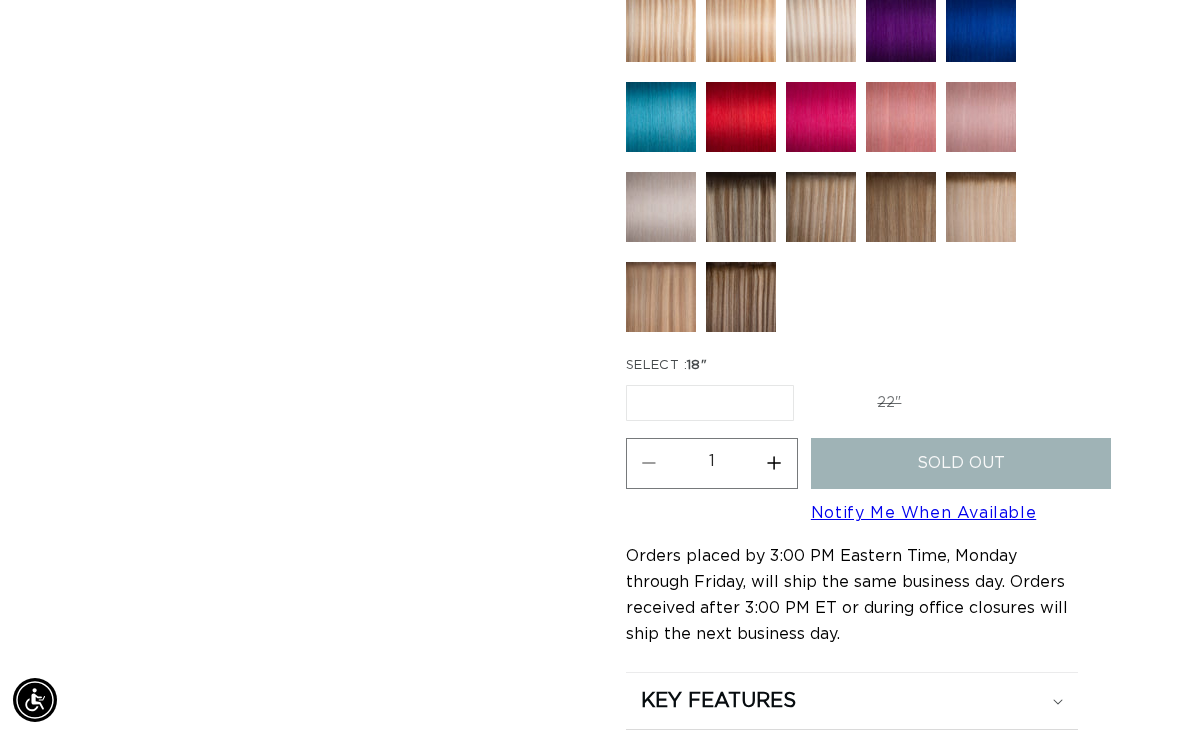 scroll, scrollTop: 1089, scrollLeft: 0, axis: vertical 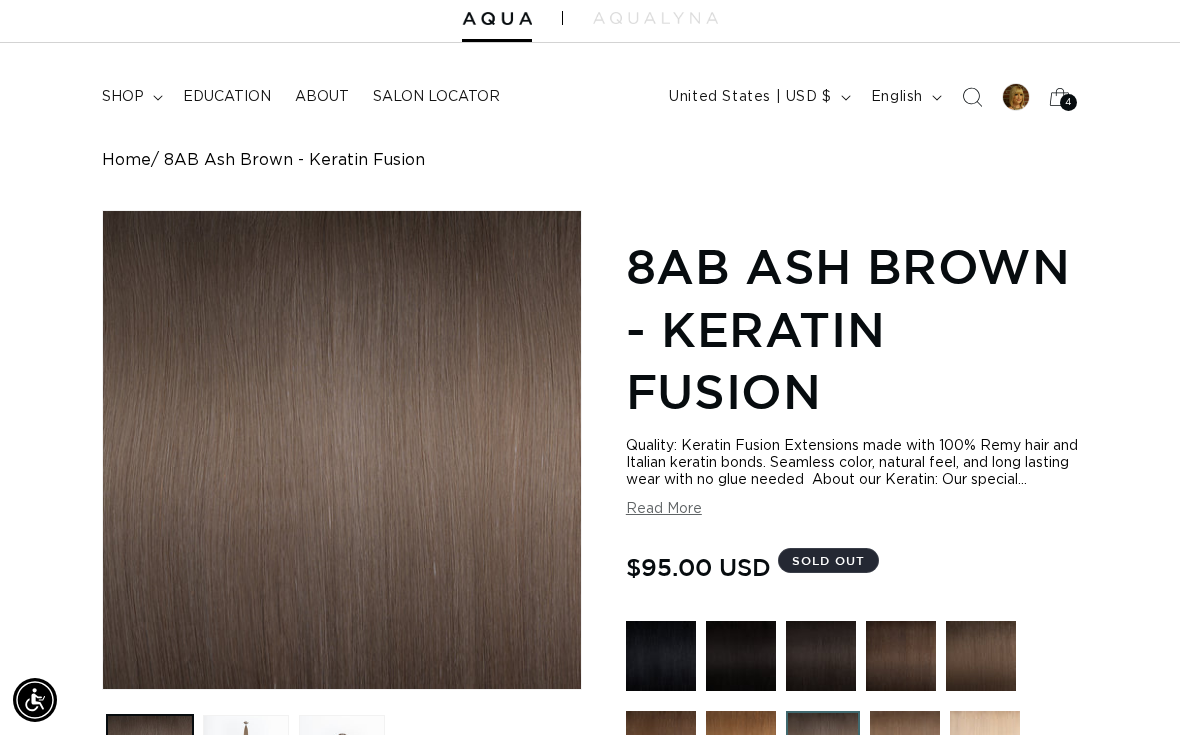 click 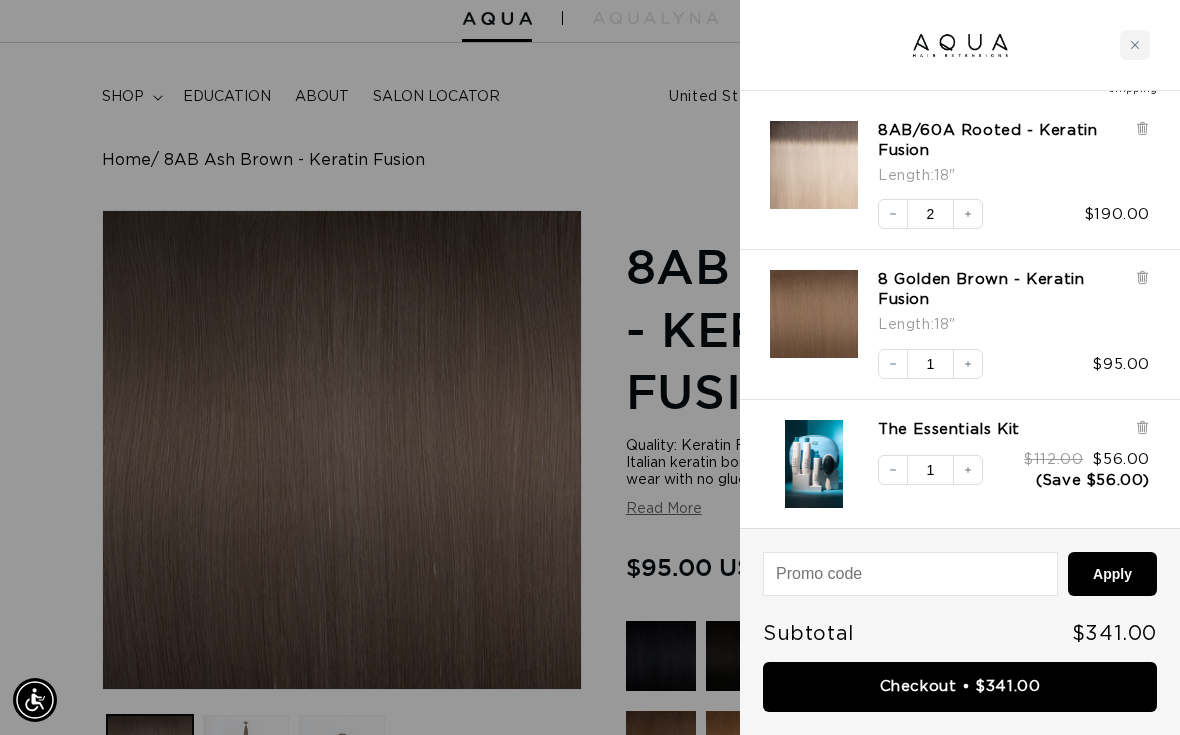 scroll, scrollTop: 110, scrollLeft: 0, axis: vertical 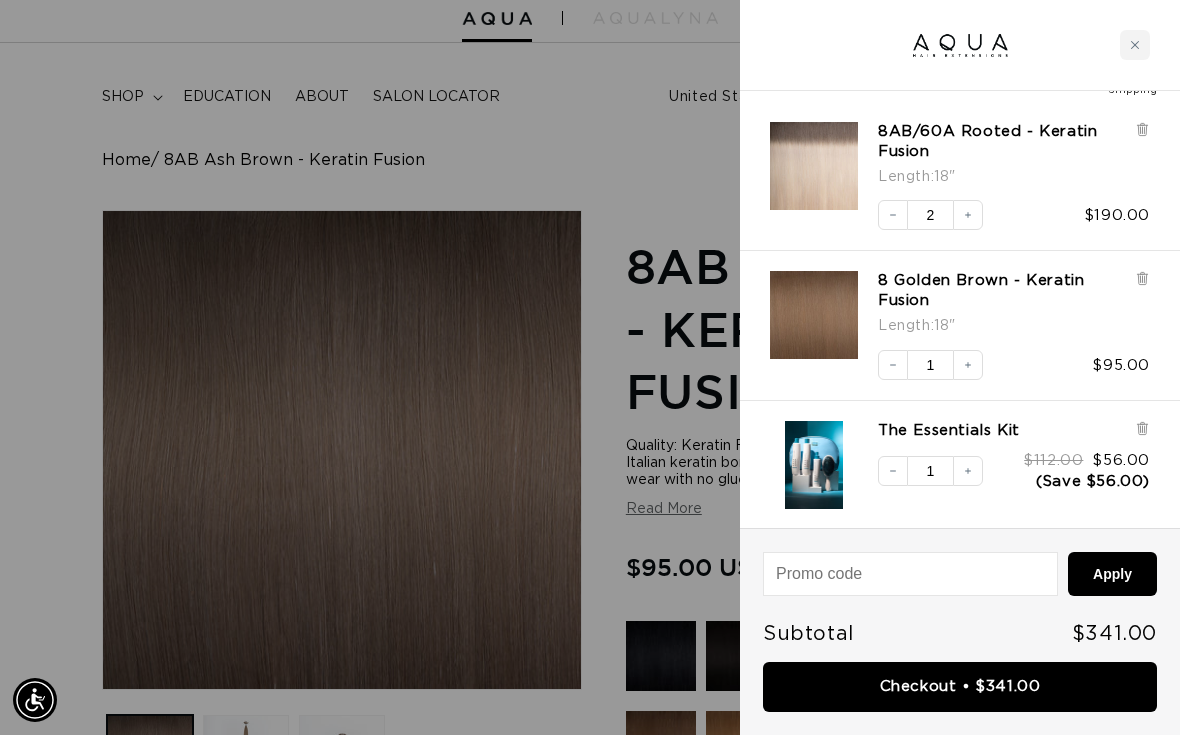 click on "Increase quantity" at bounding box center [968, 471] 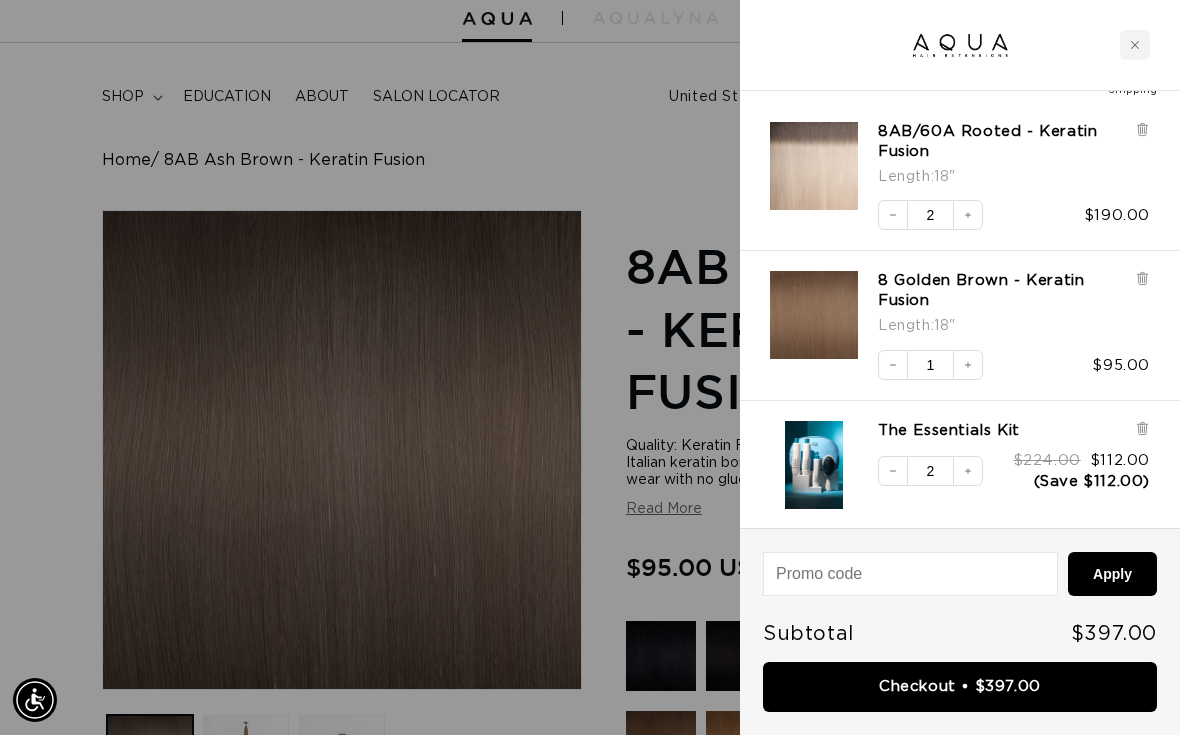 scroll, scrollTop: 0, scrollLeft: 1038, axis: horizontal 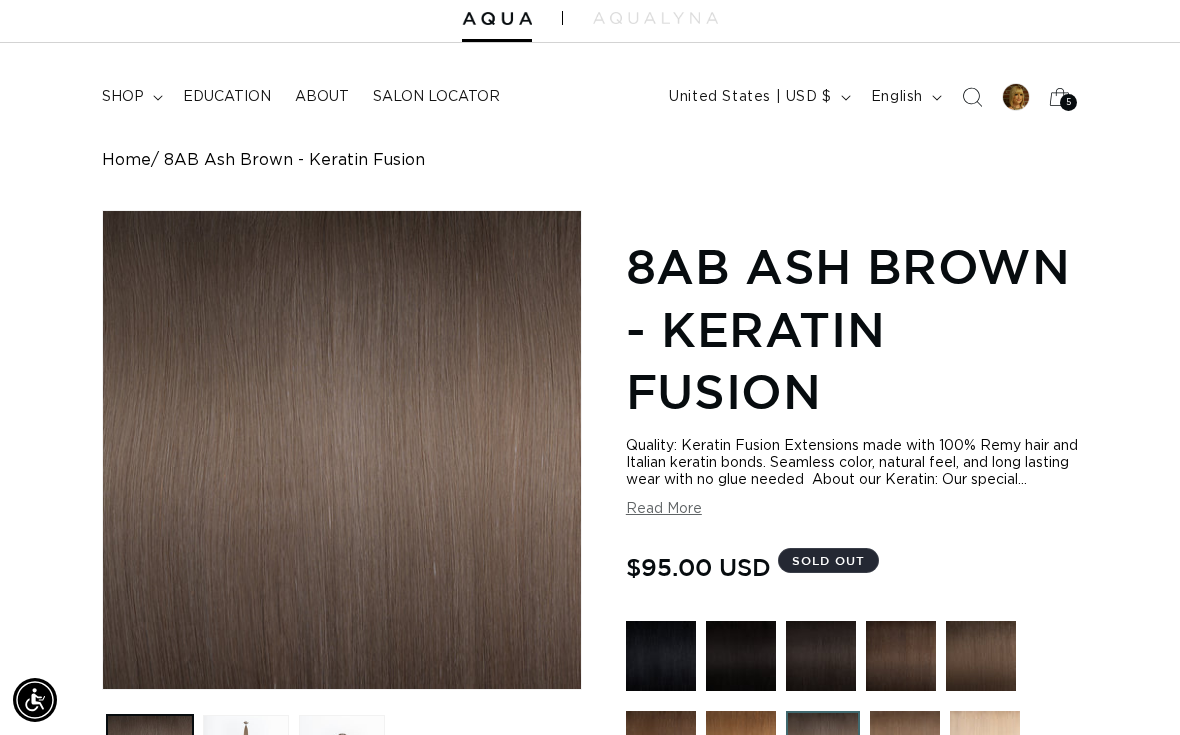 click on "shop" at bounding box center [130, 97] 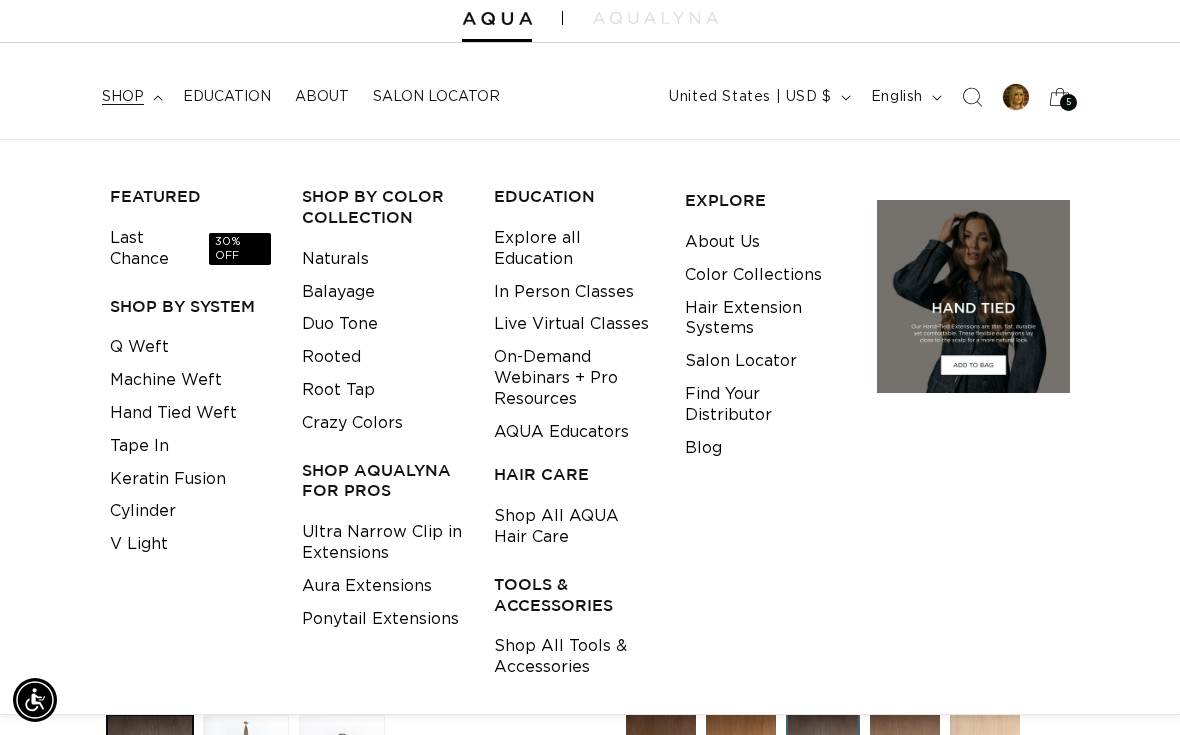click on "Machine Weft" at bounding box center [166, 380] 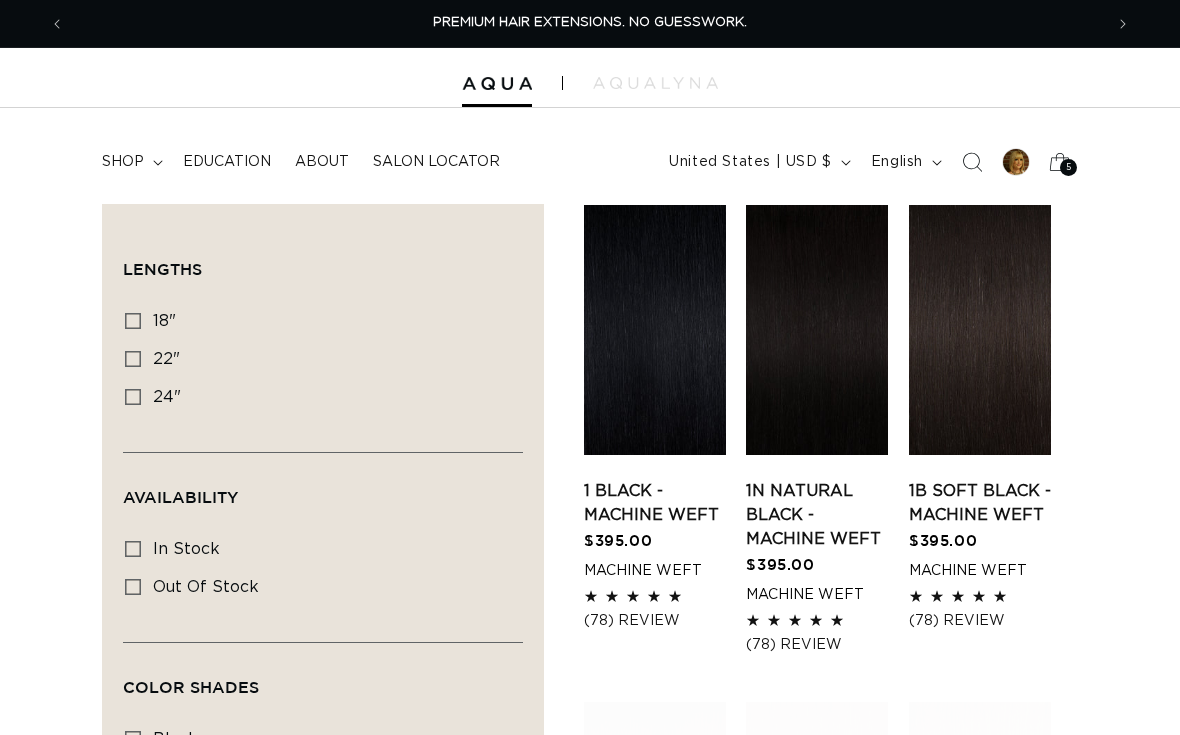 scroll, scrollTop: 0, scrollLeft: 0, axis: both 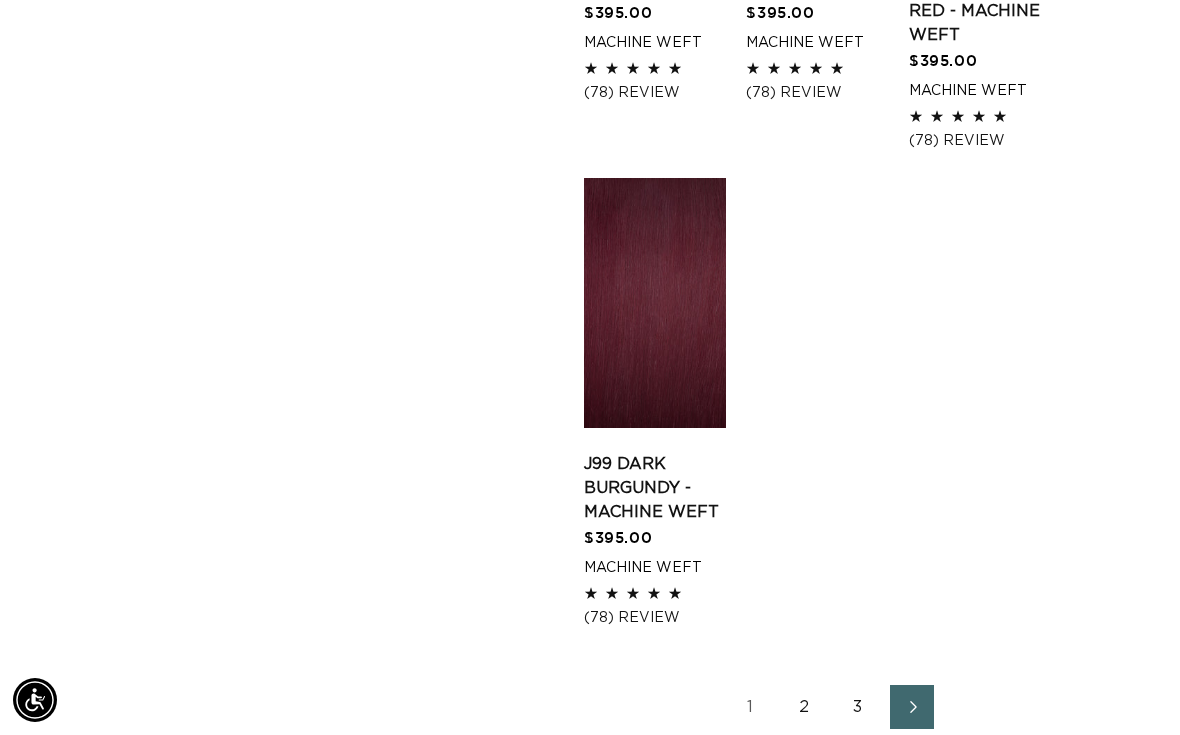 click on "2" at bounding box center [804, 707] 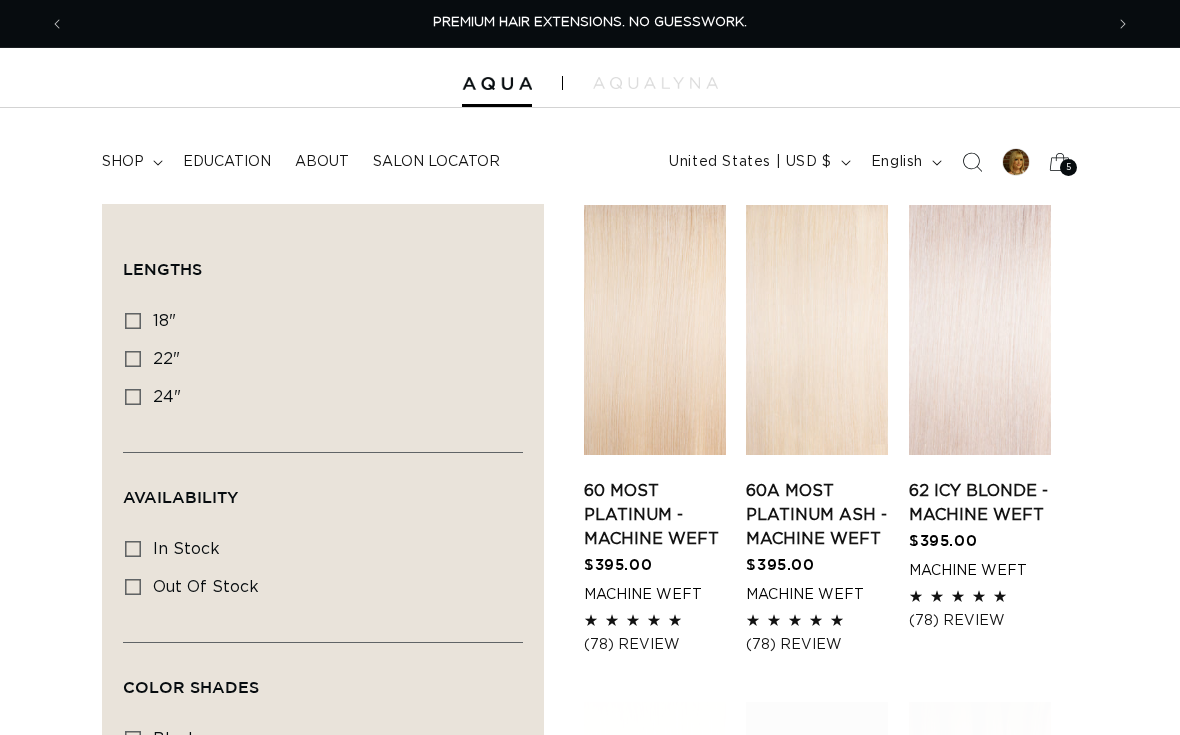 scroll, scrollTop: 86, scrollLeft: 0, axis: vertical 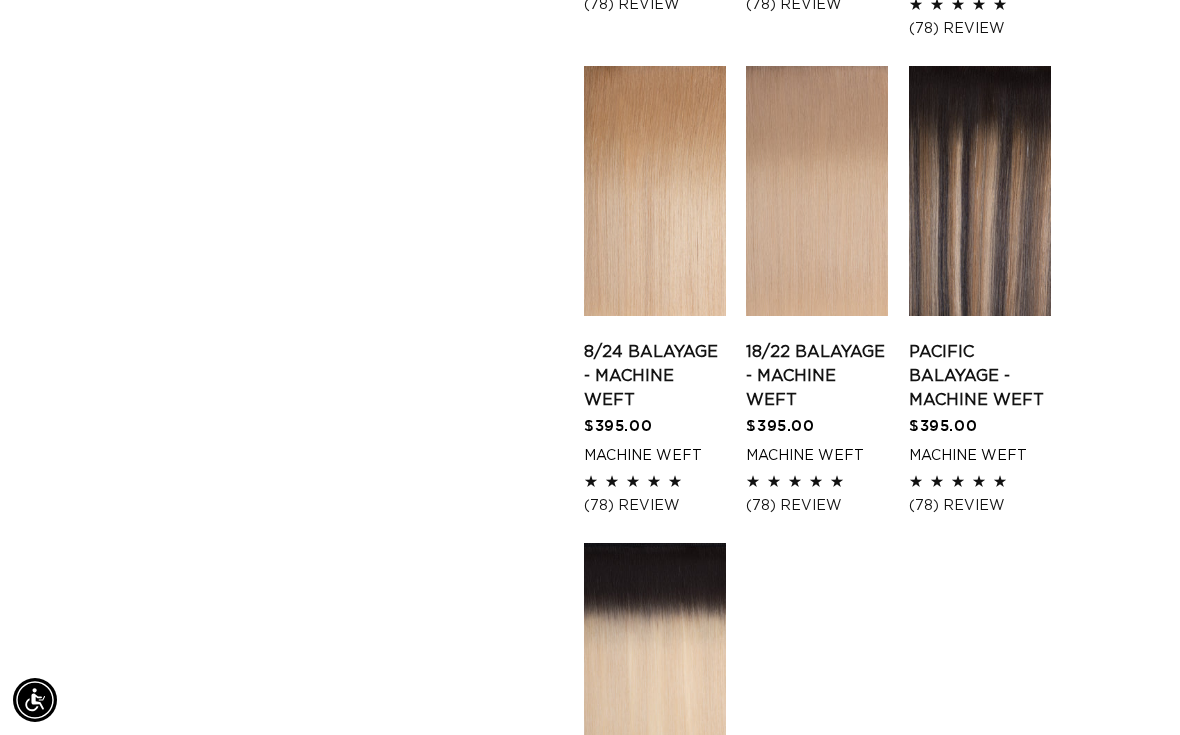 click on "Pacific Balayage - Machine Weft" at bounding box center (980, 376) 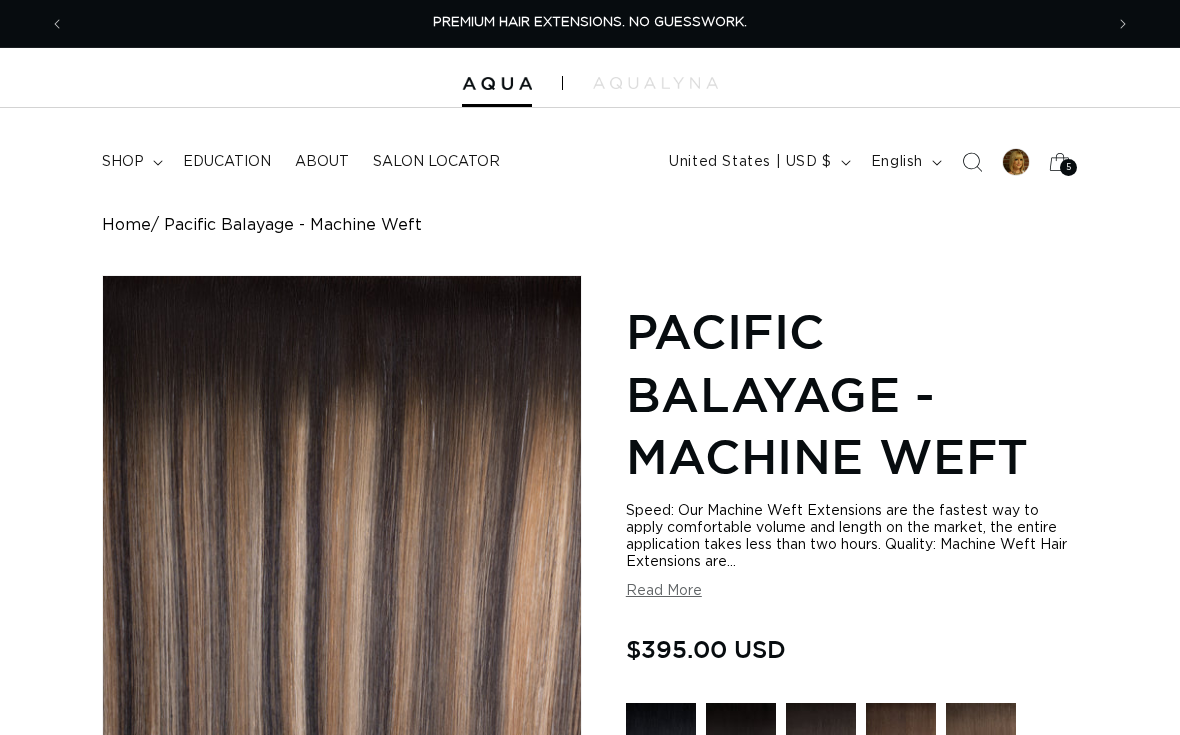 scroll, scrollTop: 443, scrollLeft: 0, axis: vertical 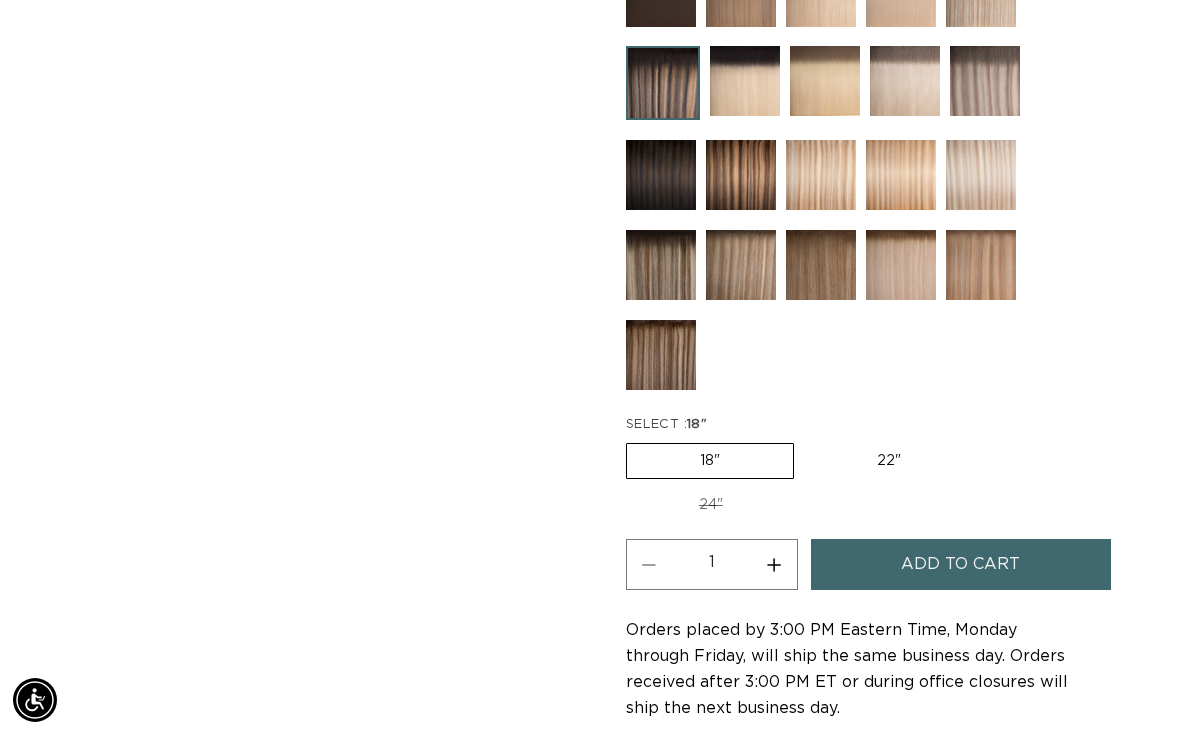 click on "Add to cart" at bounding box center [960, 564] 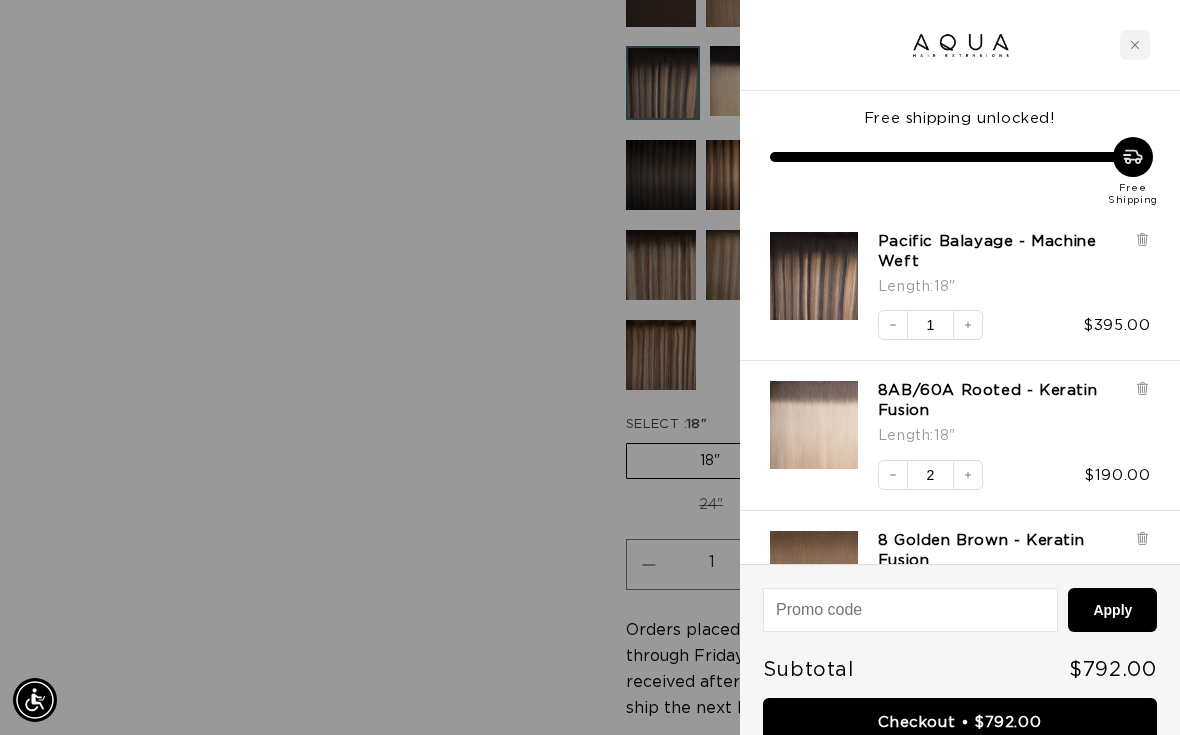 scroll, scrollTop: 190, scrollLeft: 0, axis: vertical 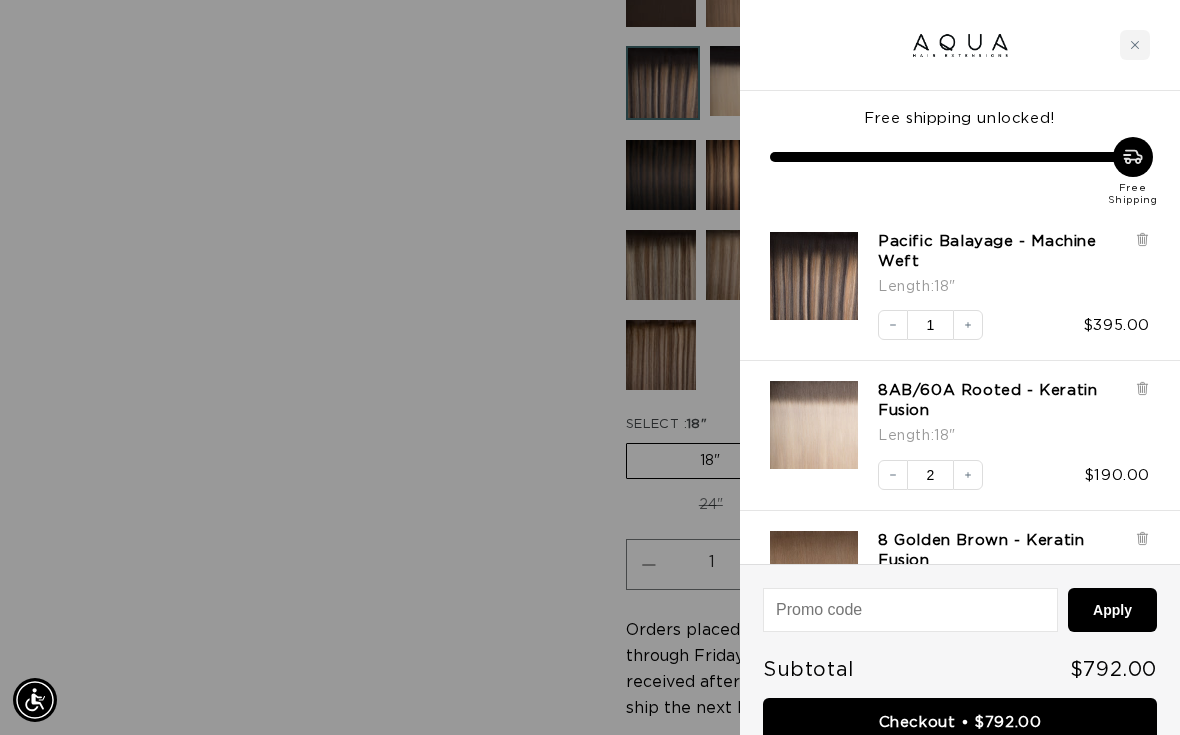 click at bounding box center [1135, 45] 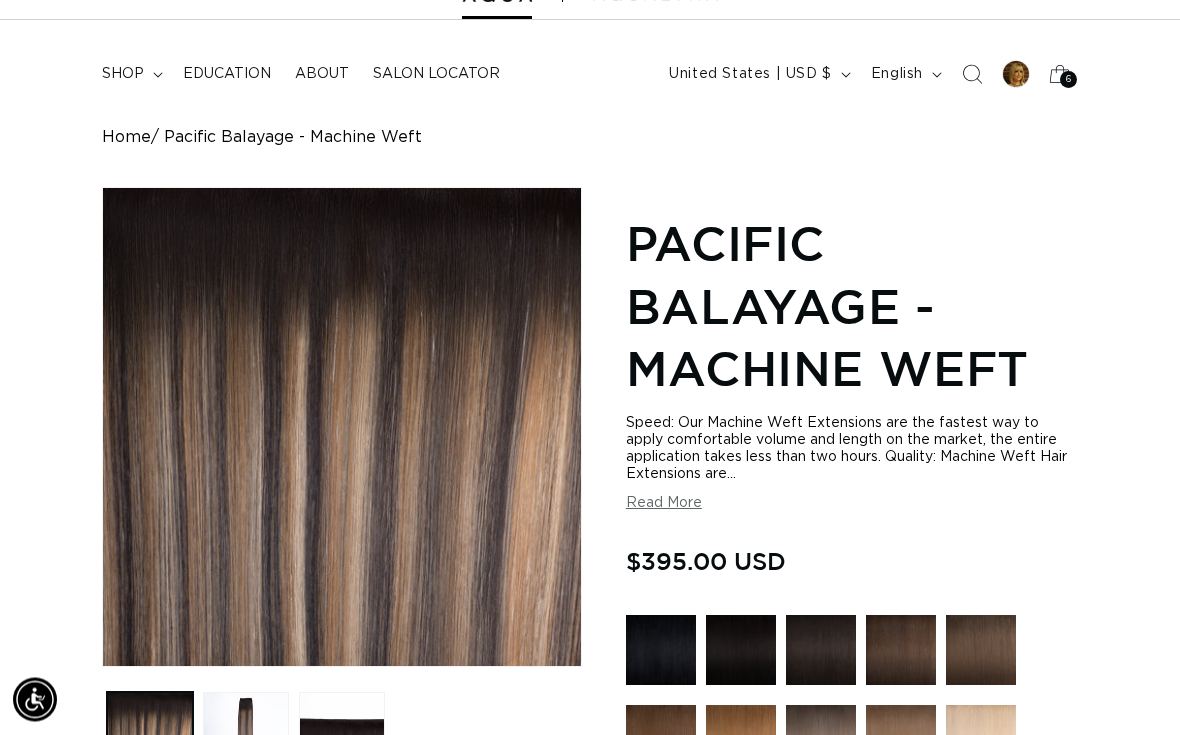 scroll, scrollTop: 8, scrollLeft: 0, axis: vertical 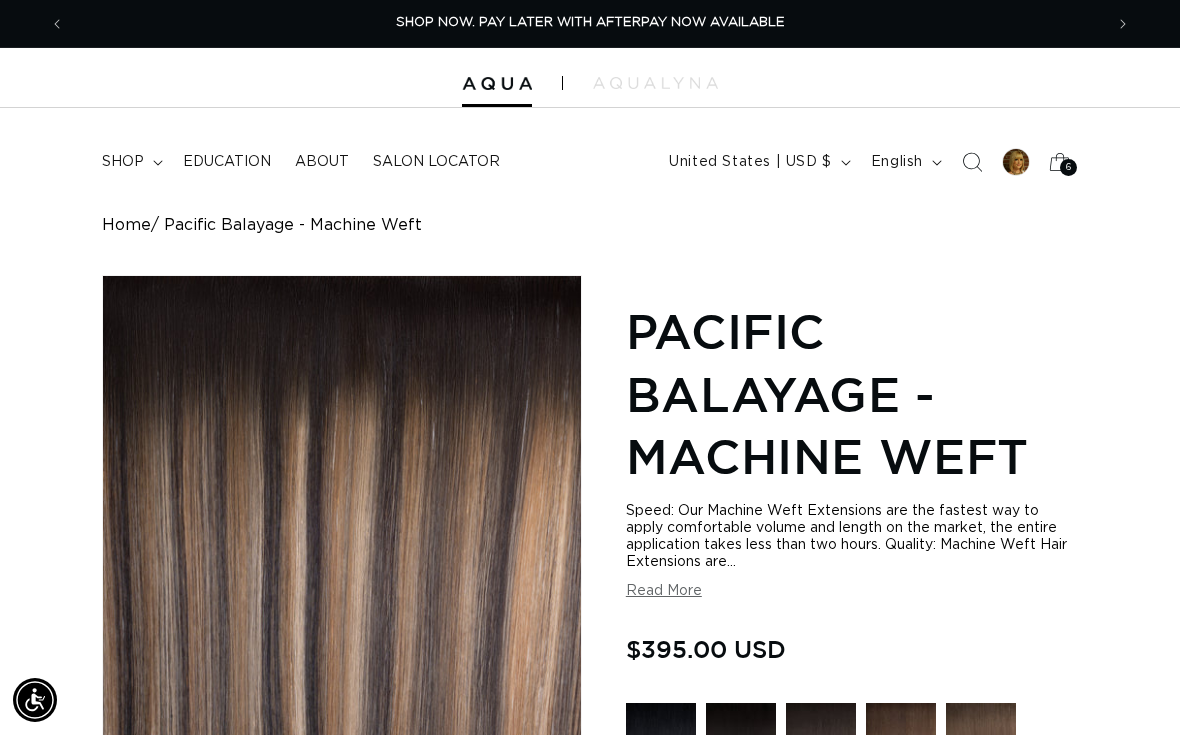 click on "shop" at bounding box center (123, 162) 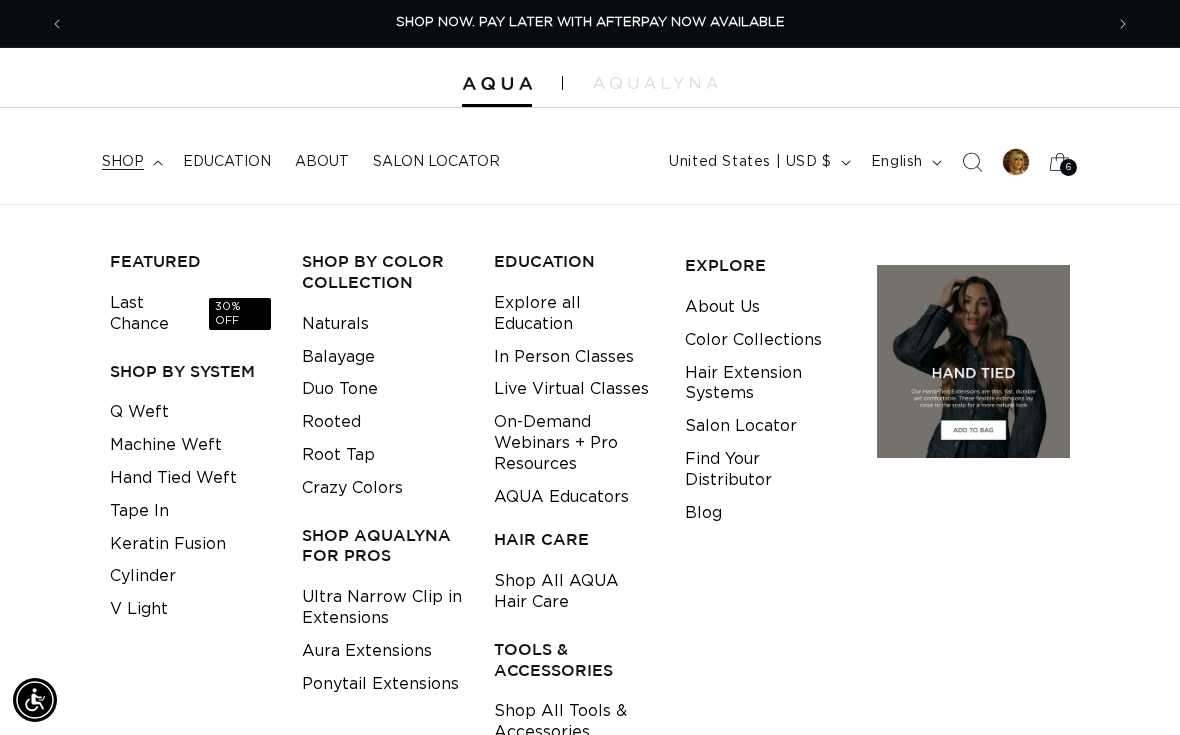 click on "Keratin Fusion" at bounding box center [168, 544] 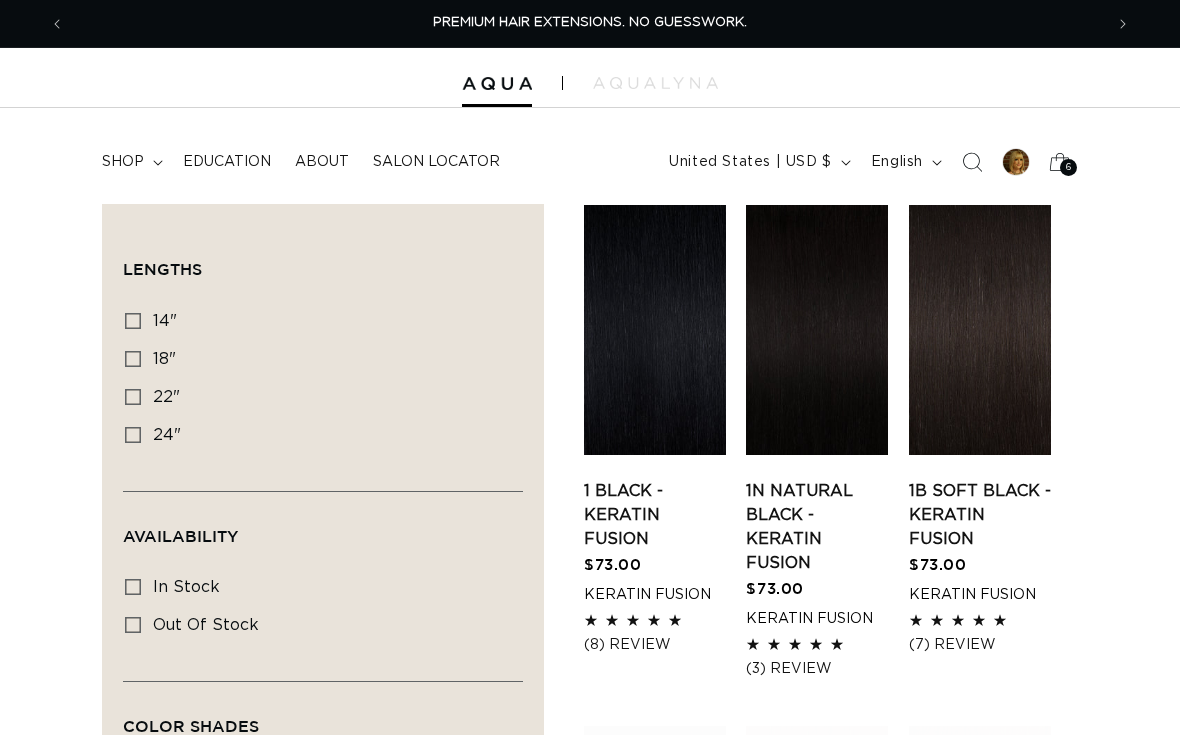 scroll, scrollTop: 0, scrollLeft: 0, axis: both 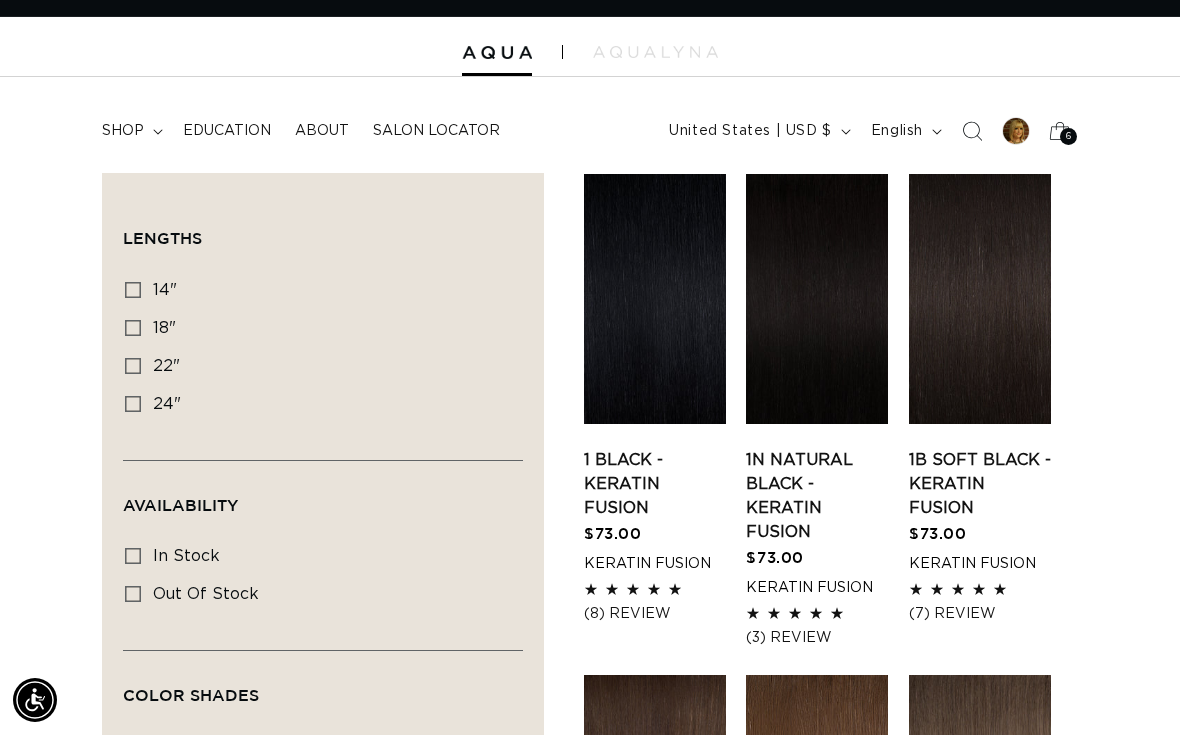 click on "18"" at bounding box center (164, 328) 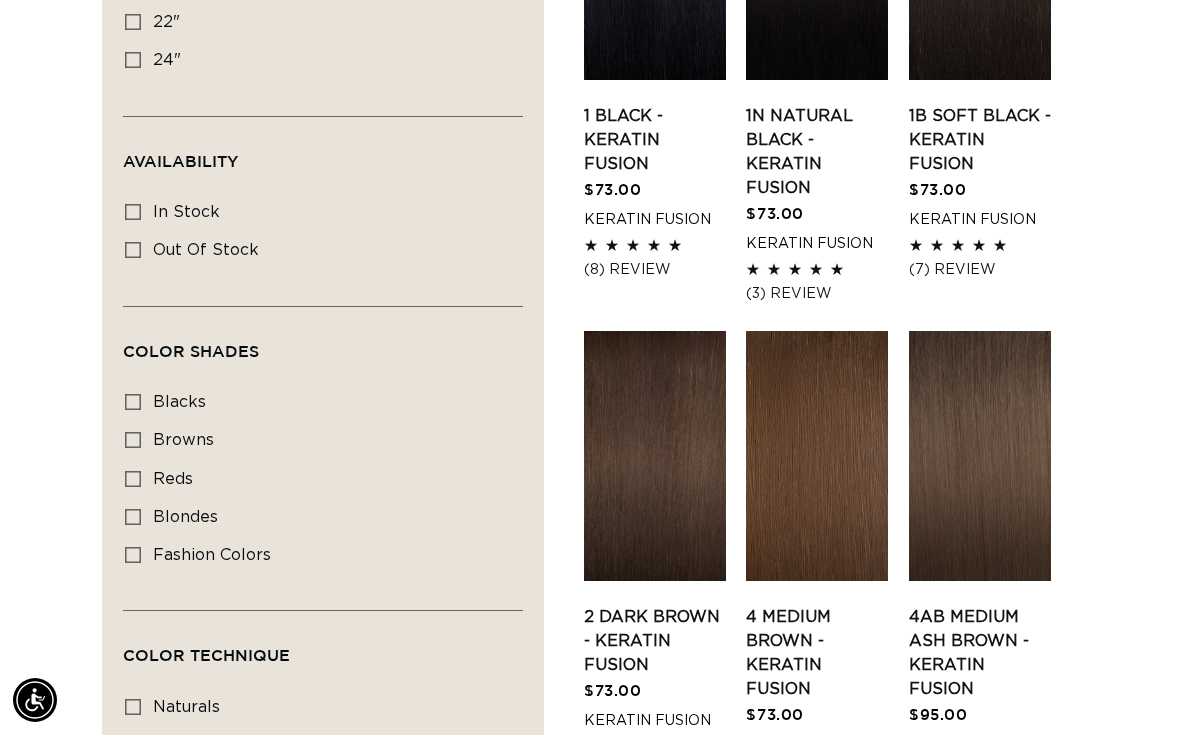 scroll, scrollTop: 456, scrollLeft: 0, axis: vertical 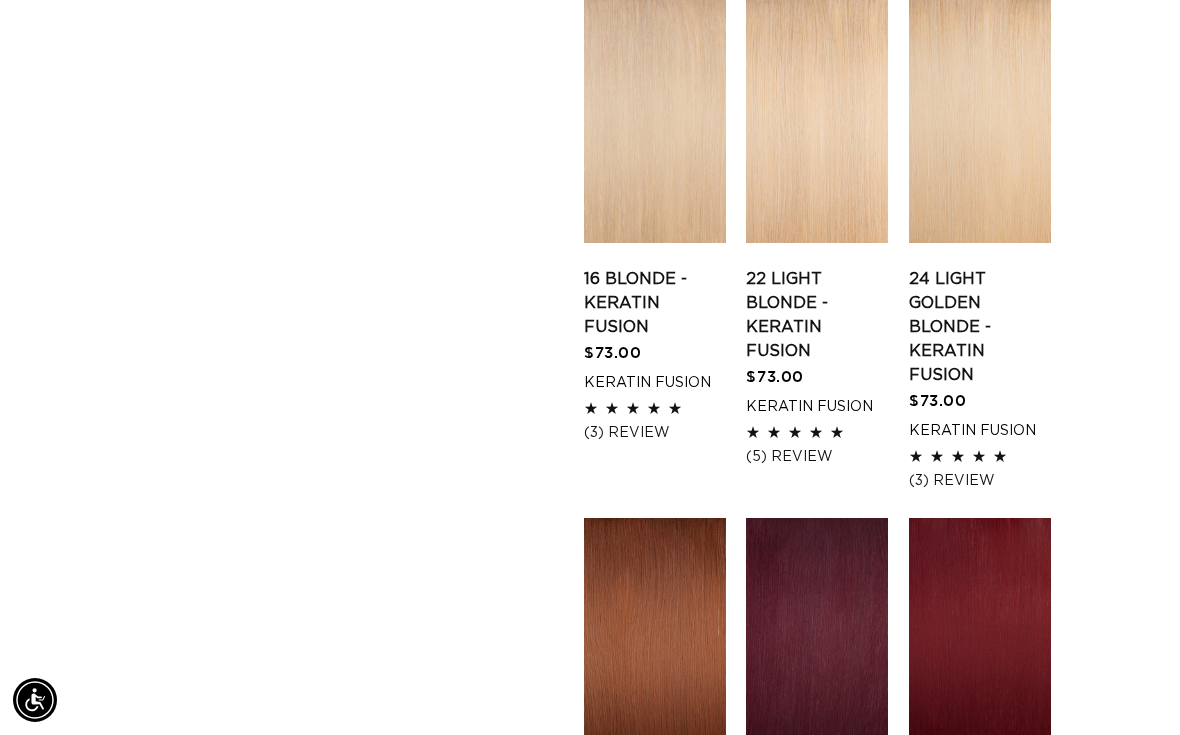click on "24 Light Golden Blonde - Keratin Fusion" at bounding box center [980, 327] 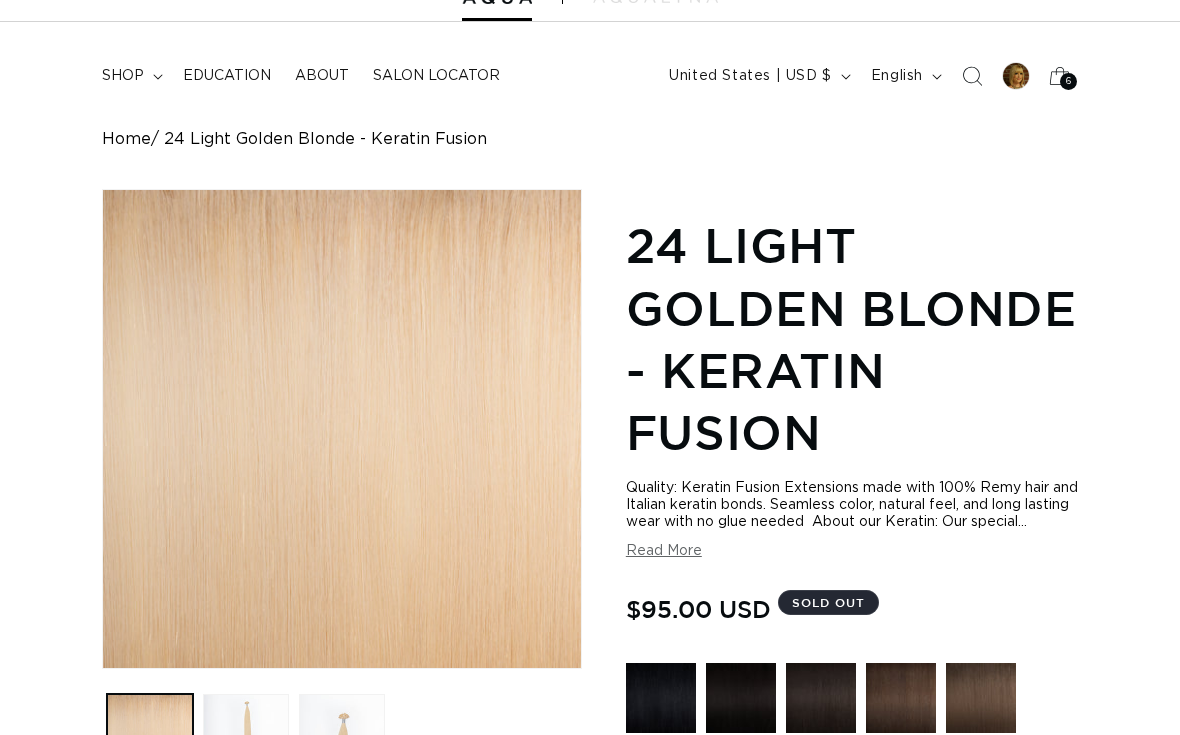 scroll, scrollTop: 0, scrollLeft: 0, axis: both 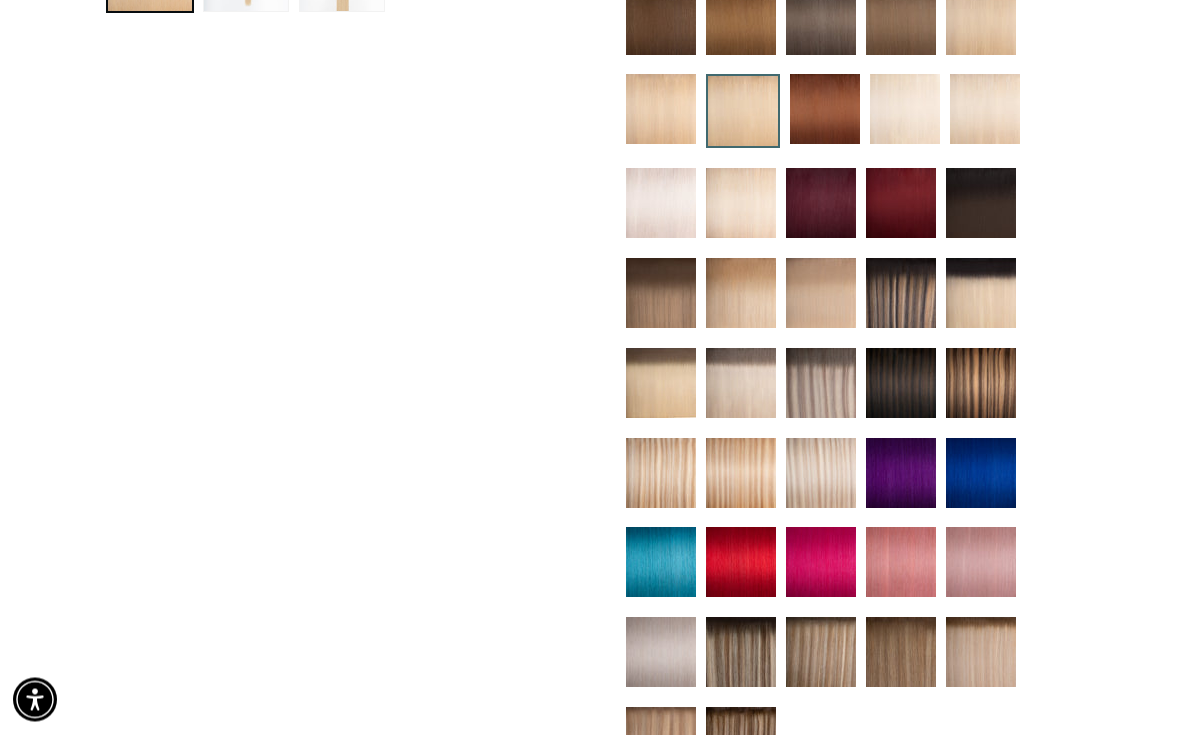 click at bounding box center [821, 384] 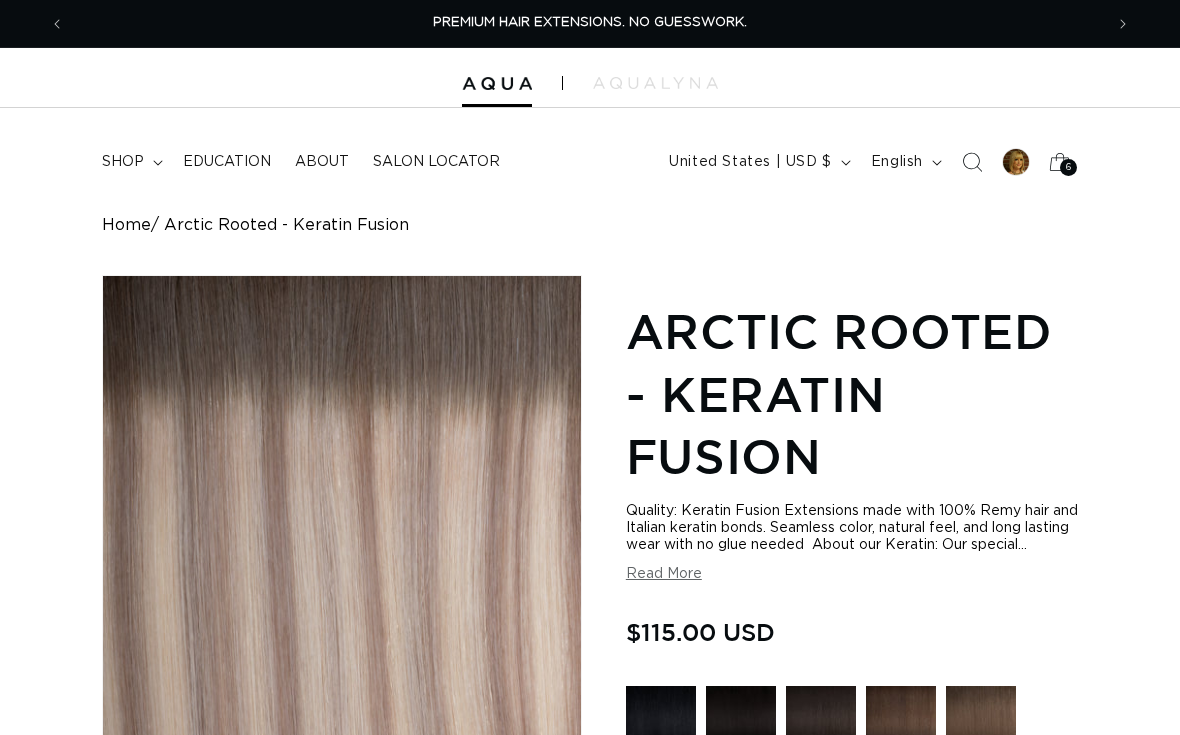 scroll, scrollTop: 315, scrollLeft: 0, axis: vertical 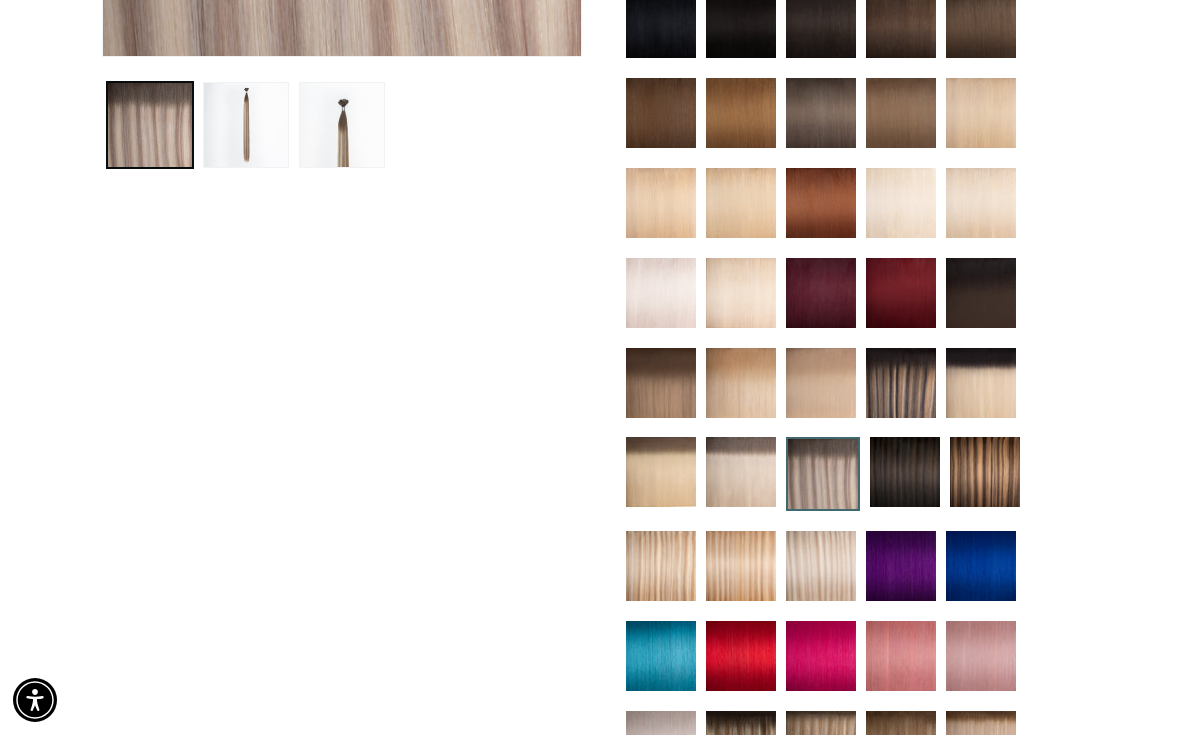 click at bounding box center (661, 203) 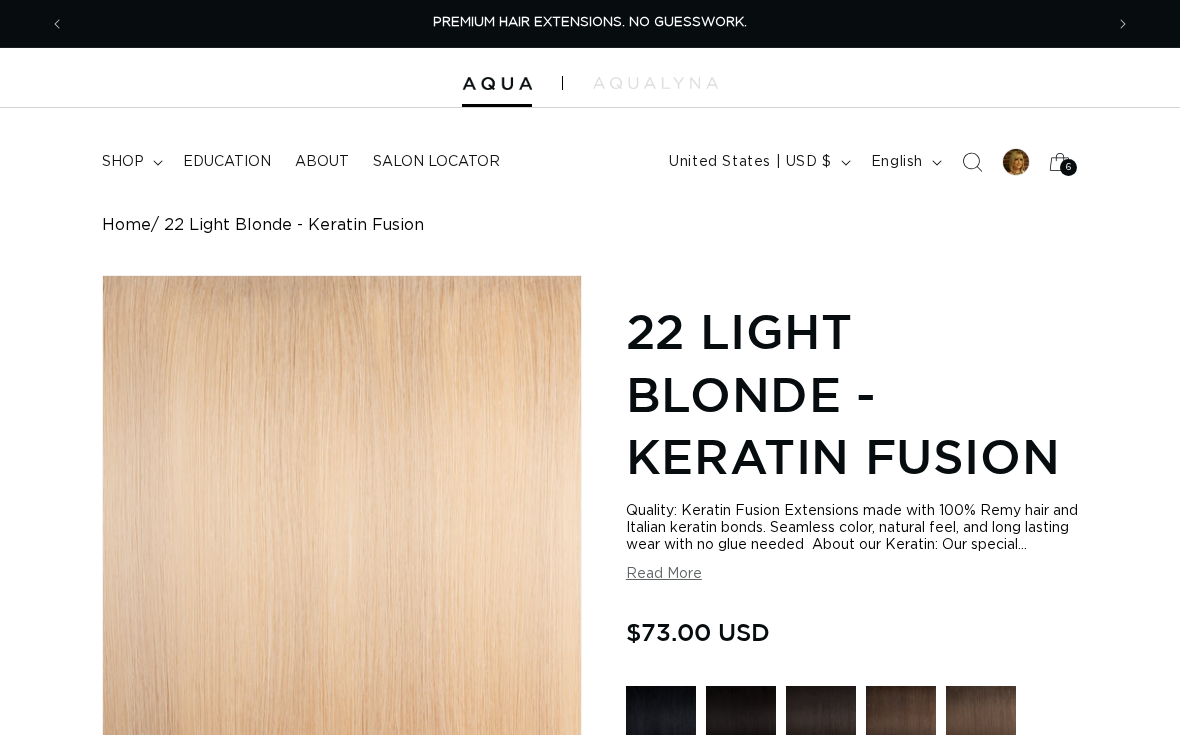 scroll, scrollTop: 0, scrollLeft: 0, axis: both 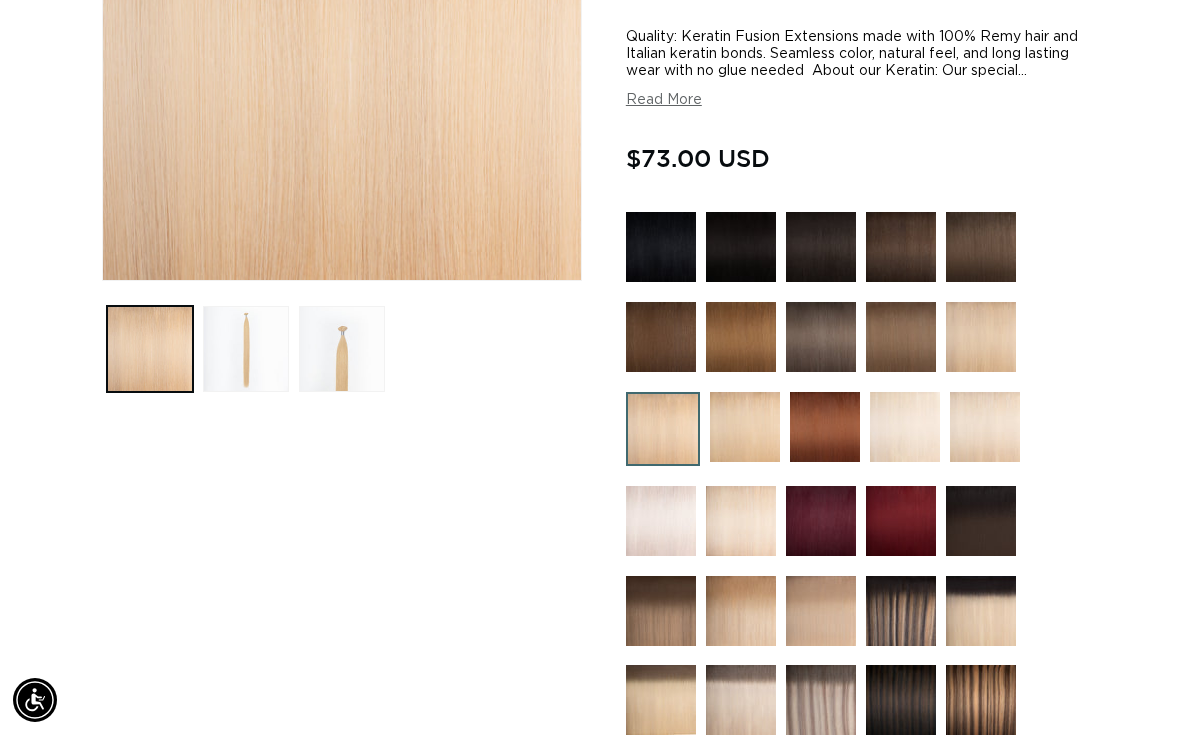 click at bounding box center (981, 337) 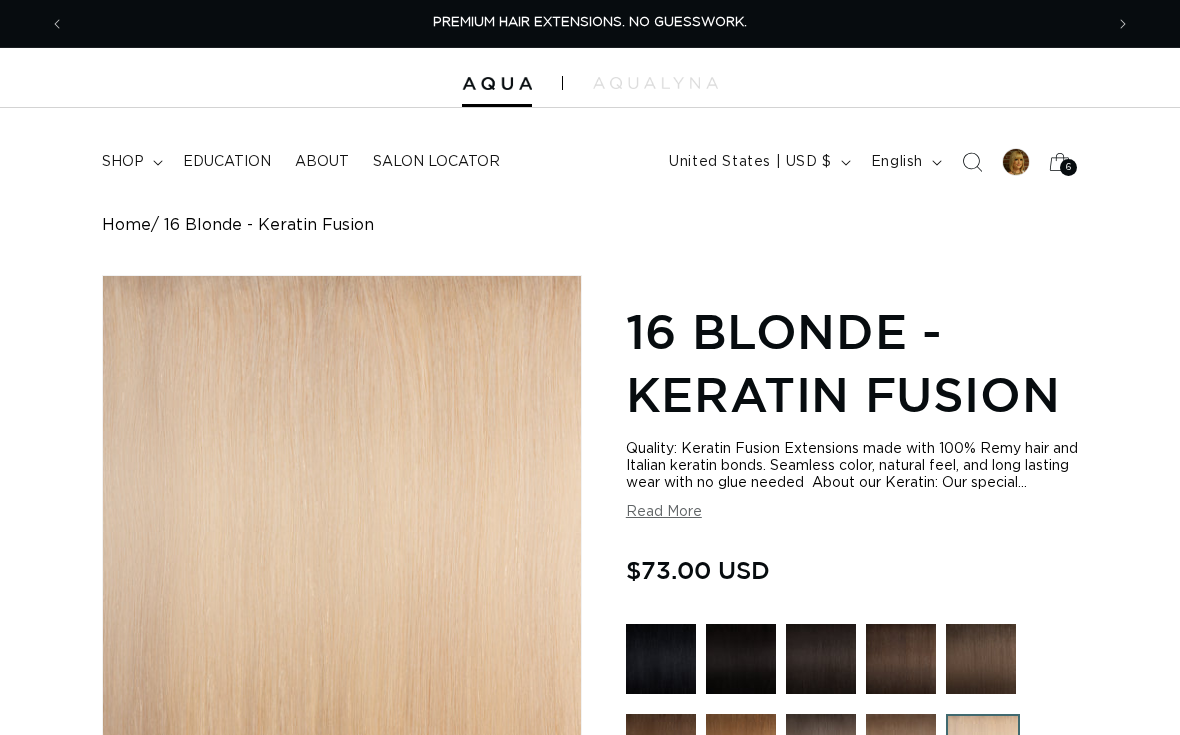 scroll, scrollTop: 0, scrollLeft: 0, axis: both 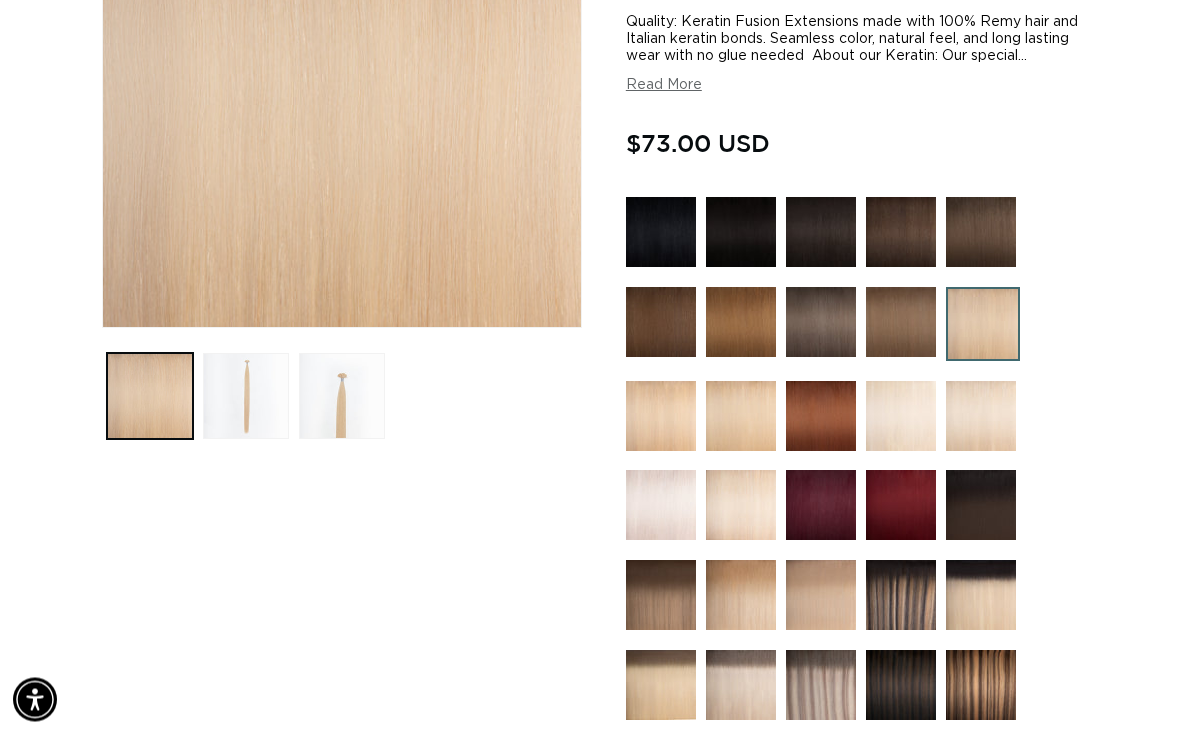 click at bounding box center (661, 417) 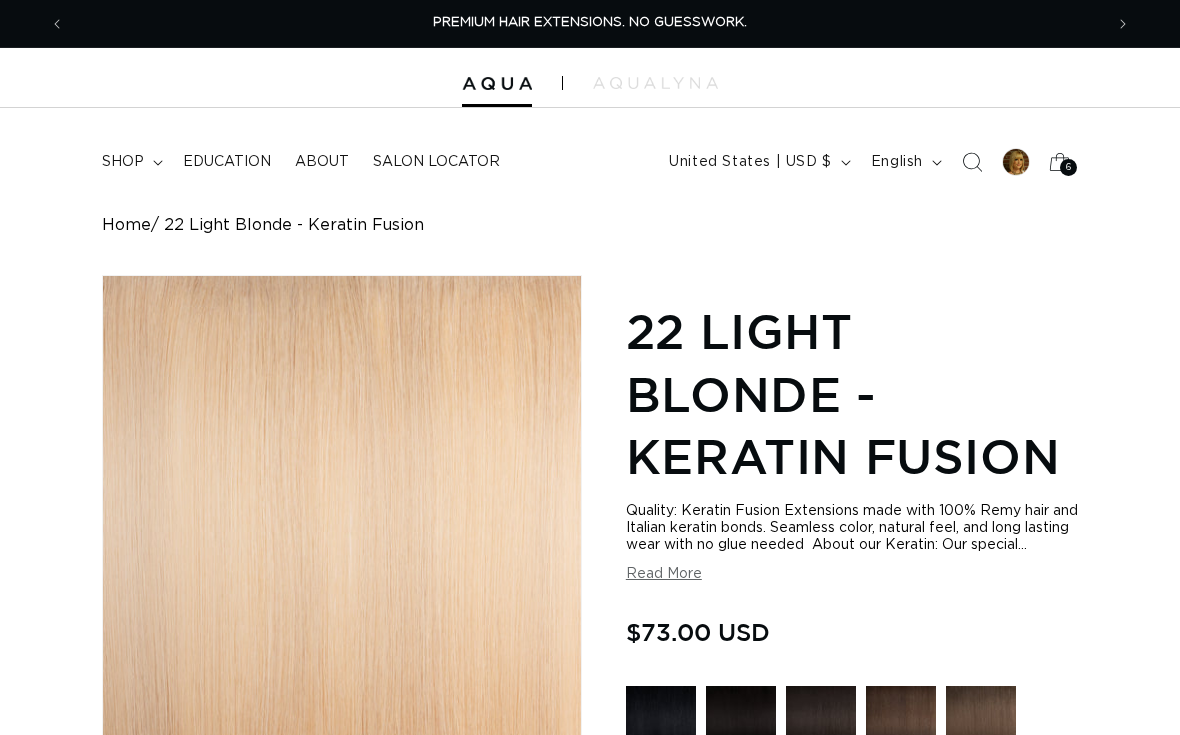 scroll, scrollTop: 25, scrollLeft: 0, axis: vertical 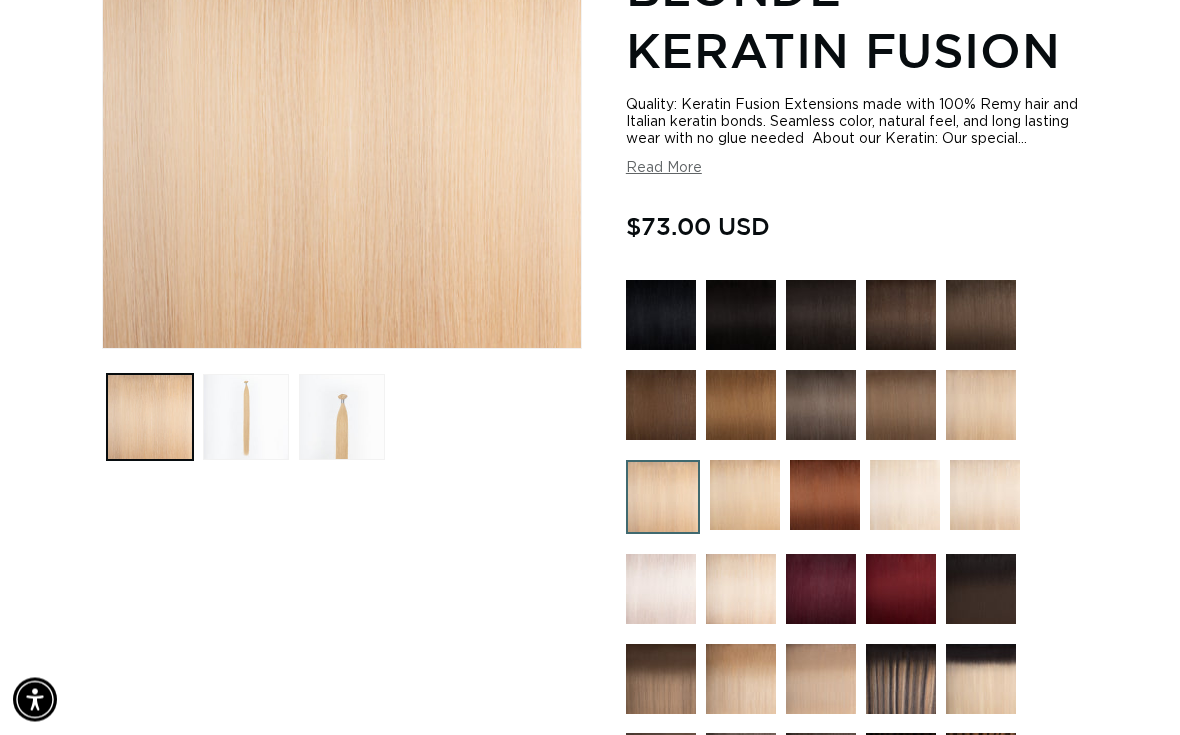 click at bounding box center [745, 496] 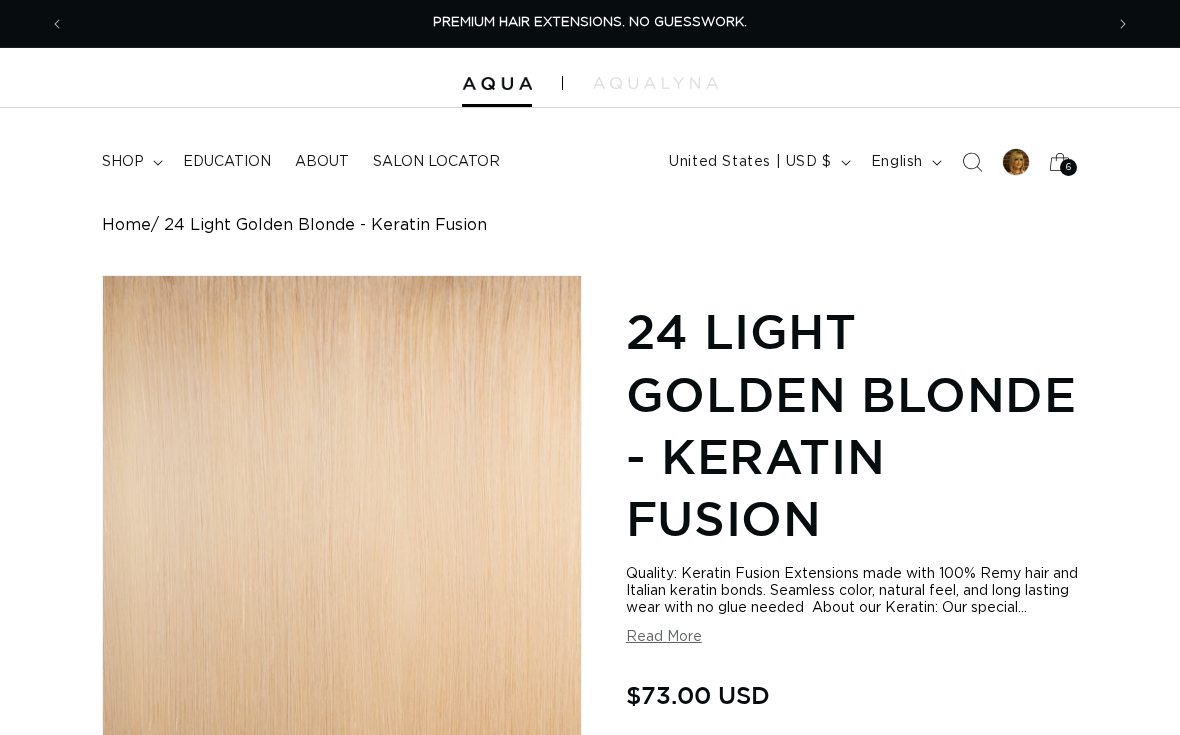 scroll, scrollTop: 50, scrollLeft: 0, axis: vertical 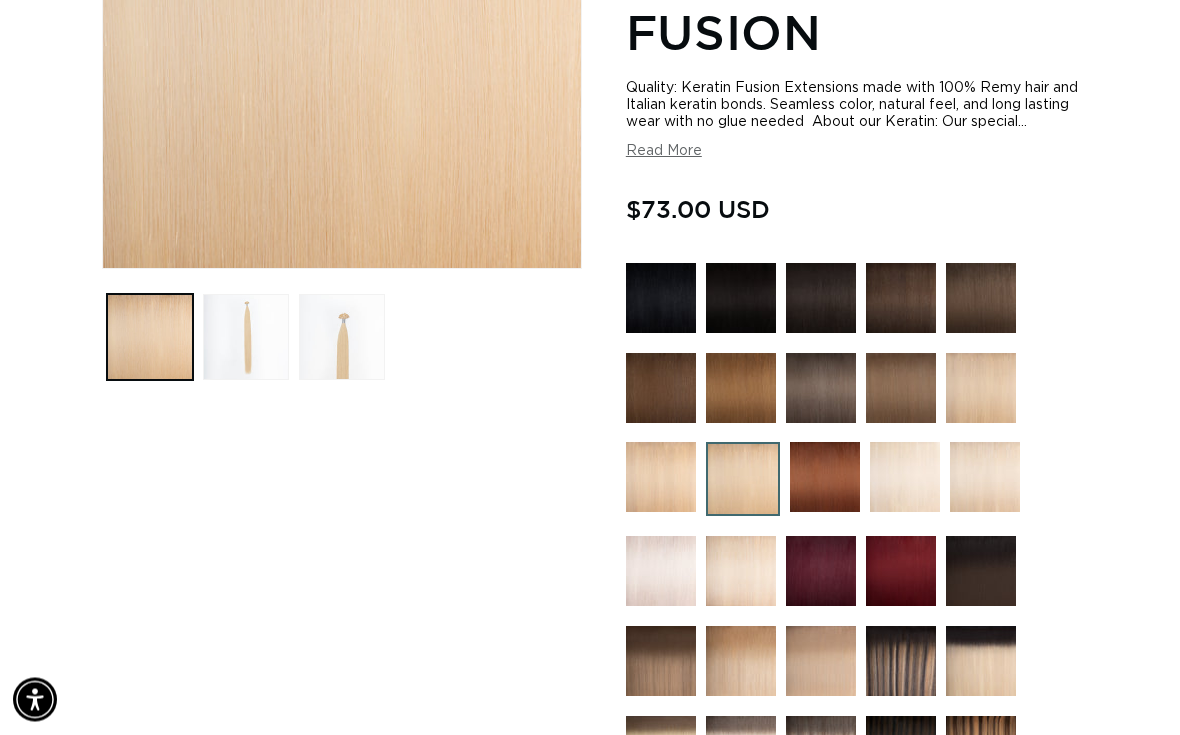 click at bounding box center [981, 389] 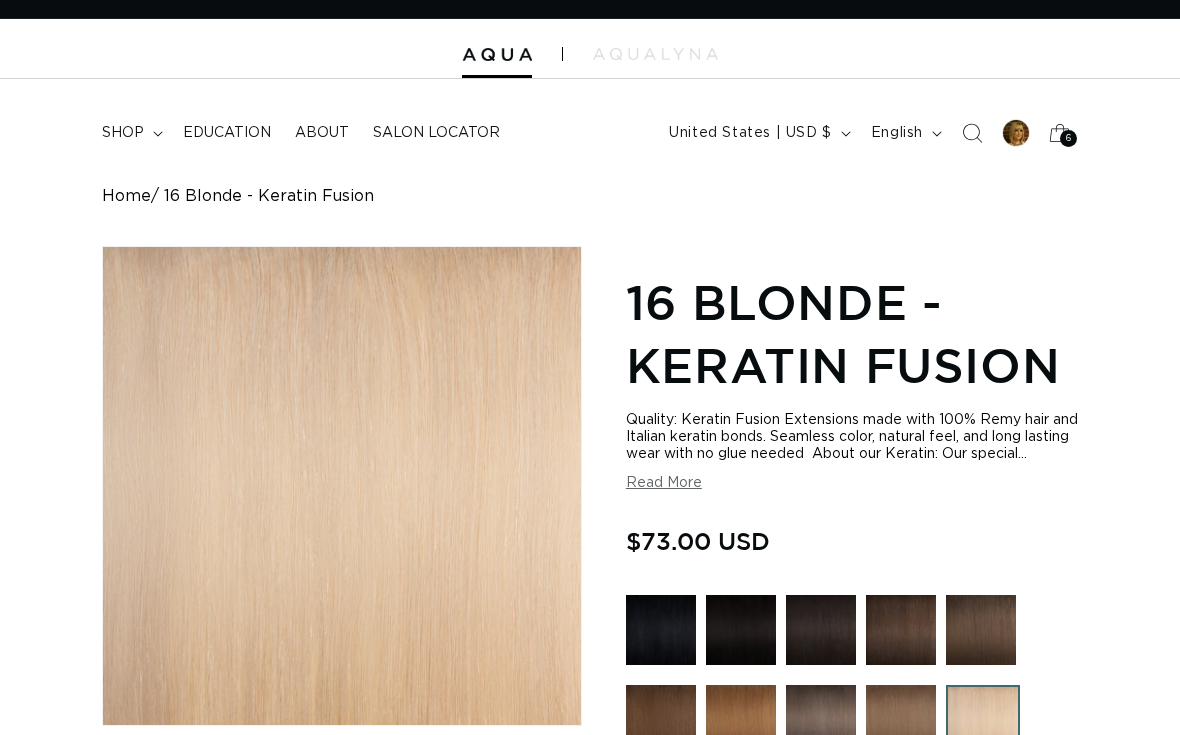 scroll, scrollTop: 169, scrollLeft: 0, axis: vertical 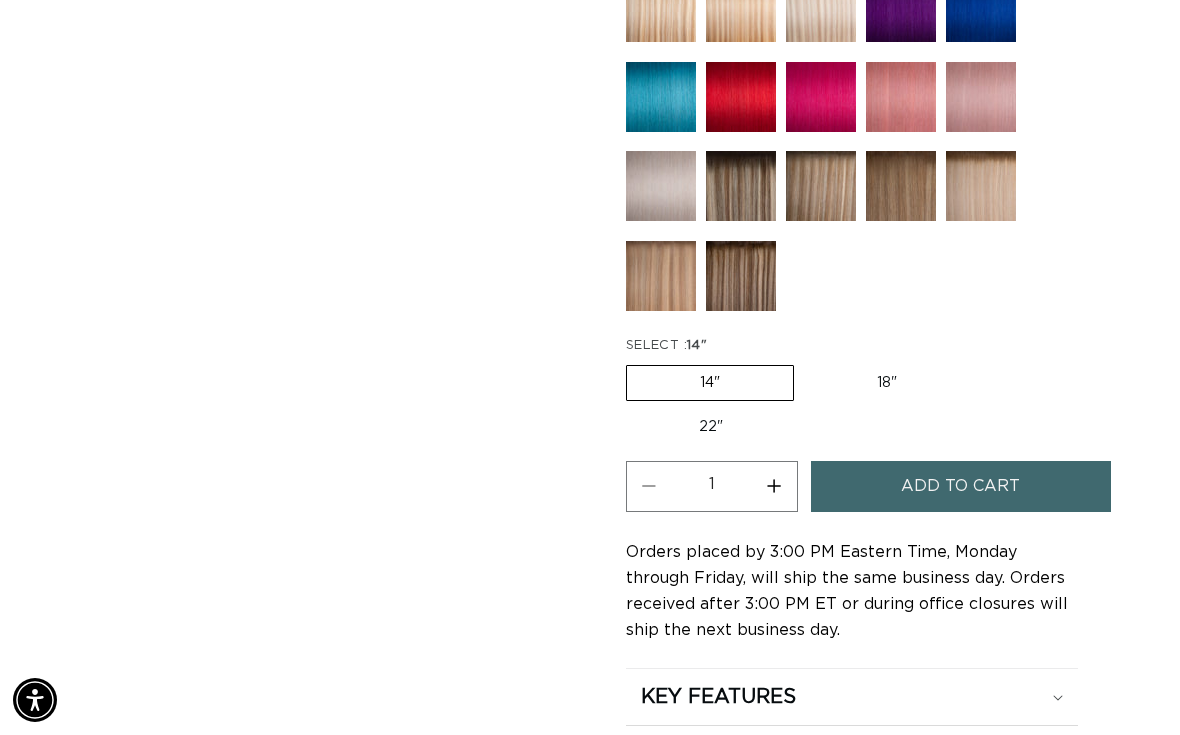 click on "18" Variant sold out or unavailable" at bounding box center (887, 383) 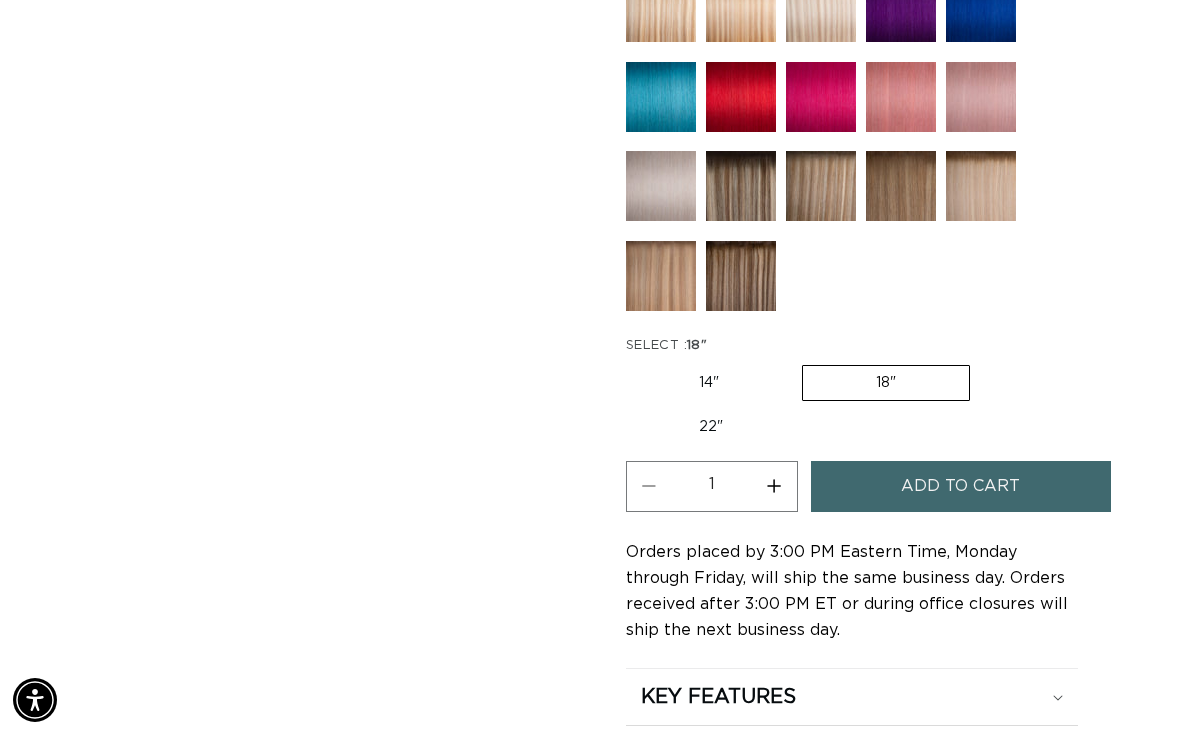 click on "Increase quantity for 16 Blonde - Keratin Fusion" at bounding box center [774, 486] 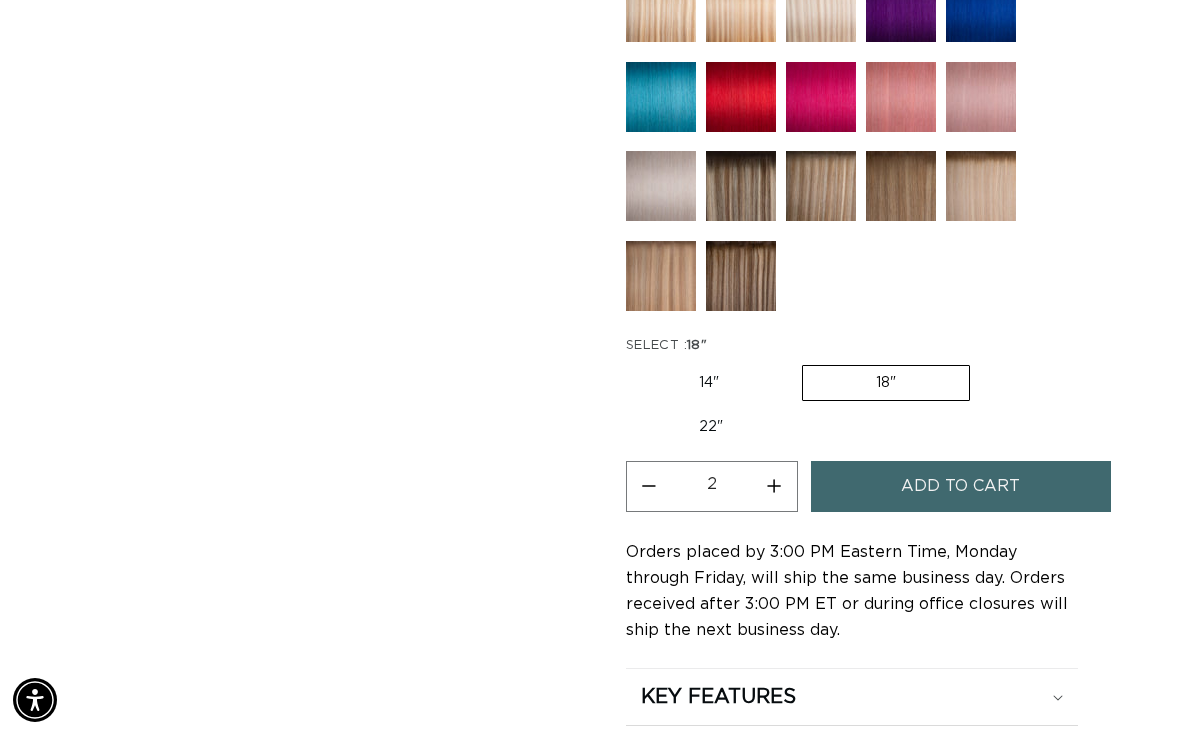 scroll, scrollTop: 0, scrollLeft: 2076, axis: horizontal 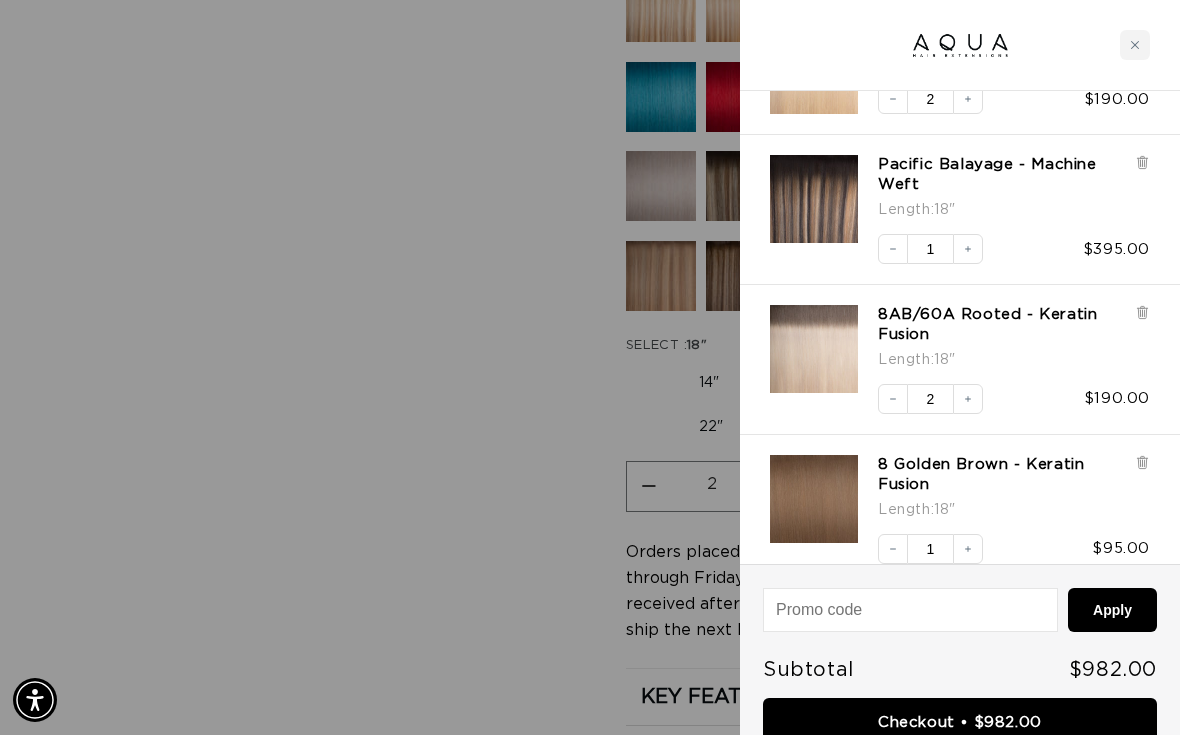 click 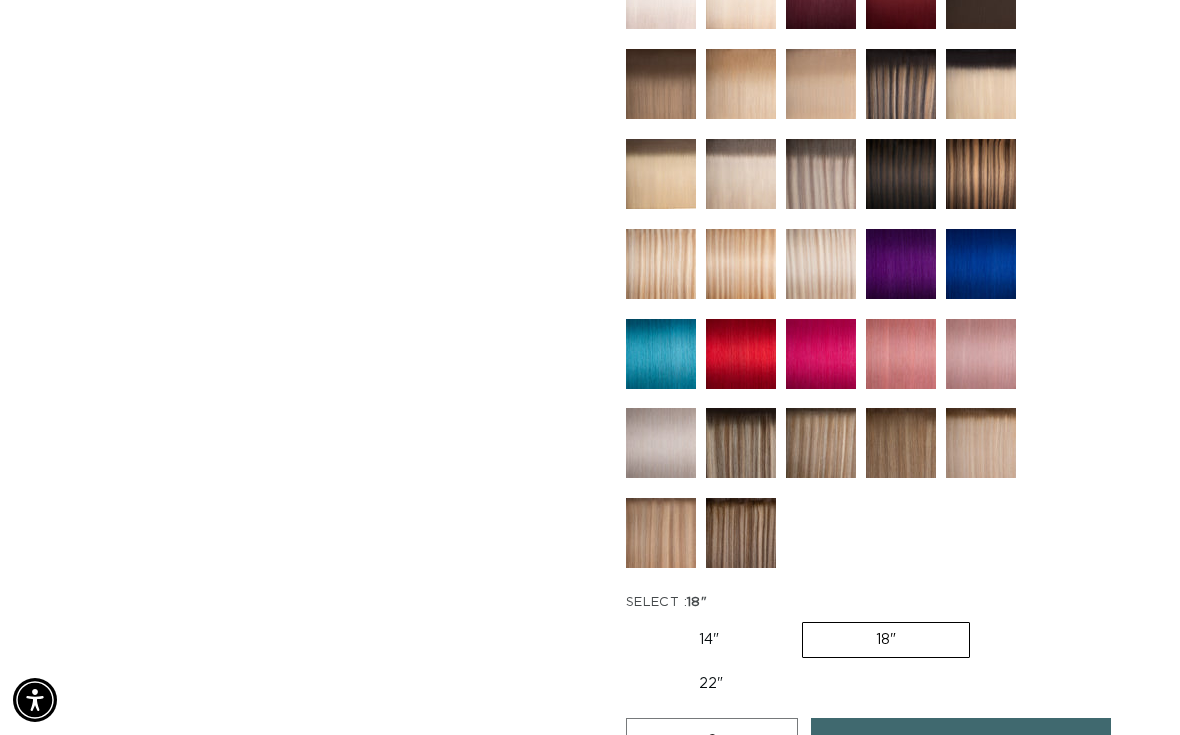 scroll, scrollTop: 845, scrollLeft: 0, axis: vertical 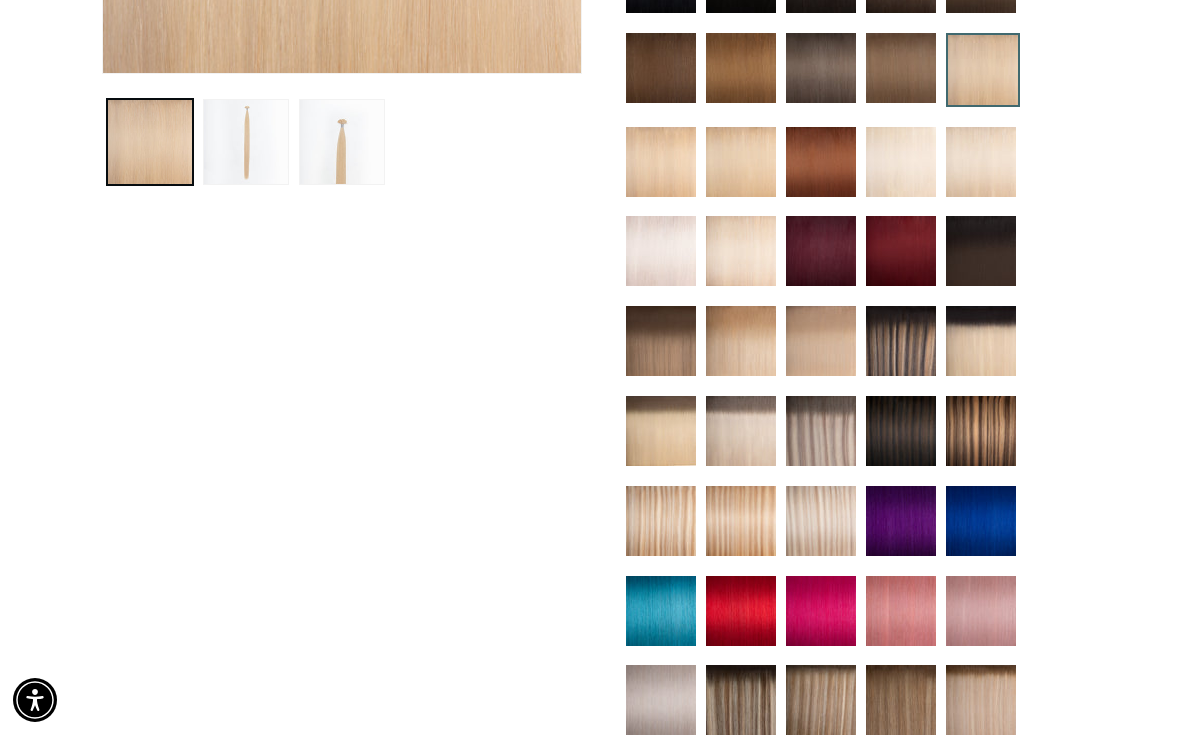 click at bounding box center [821, 431] 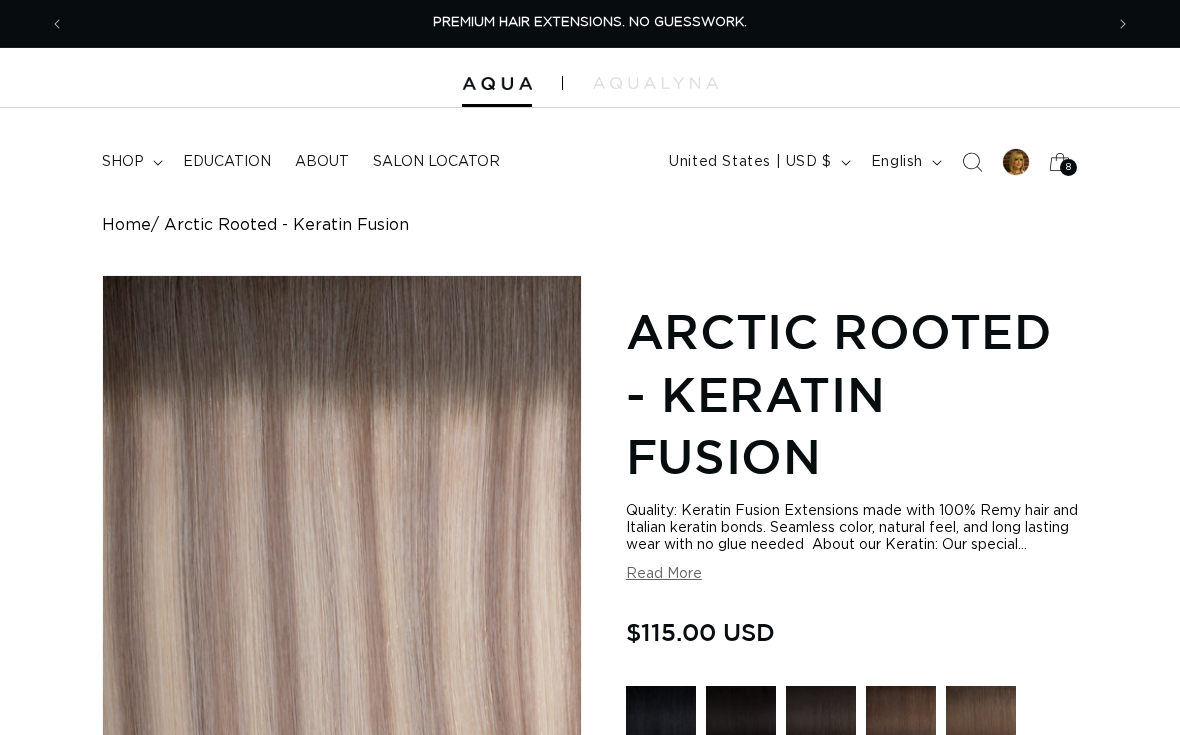 scroll, scrollTop: 0, scrollLeft: 0, axis: both 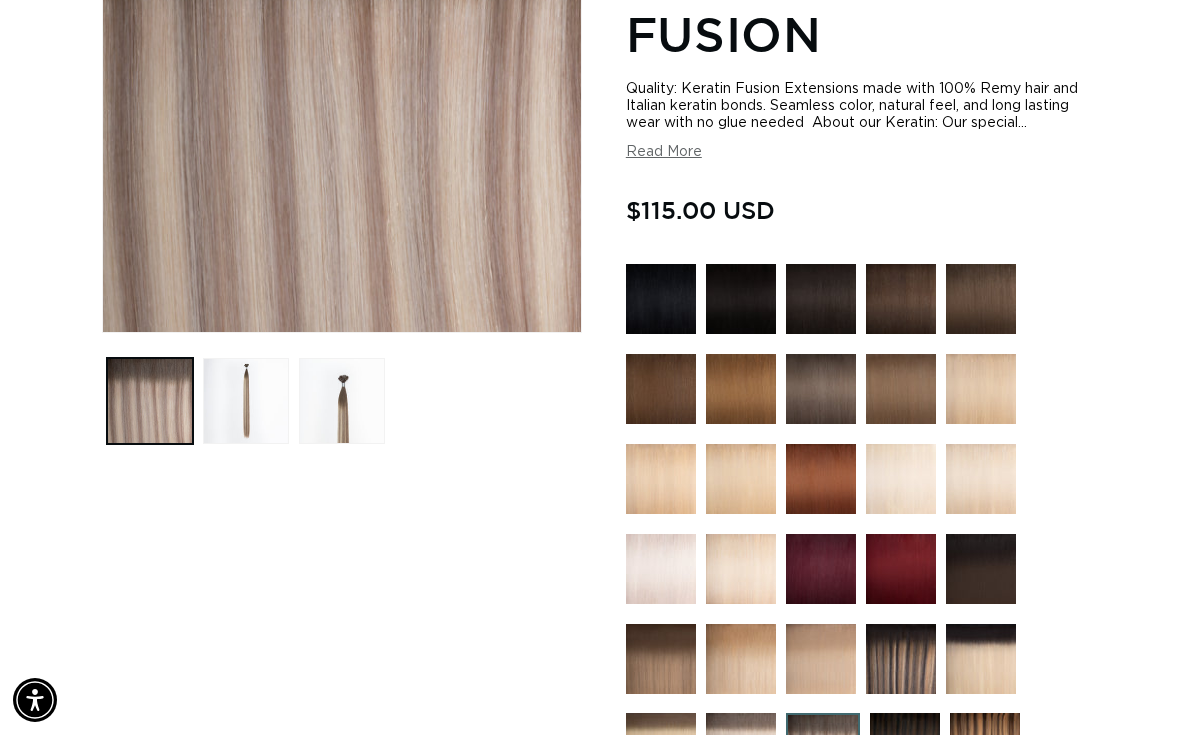 click at bounding box center [821, 389] 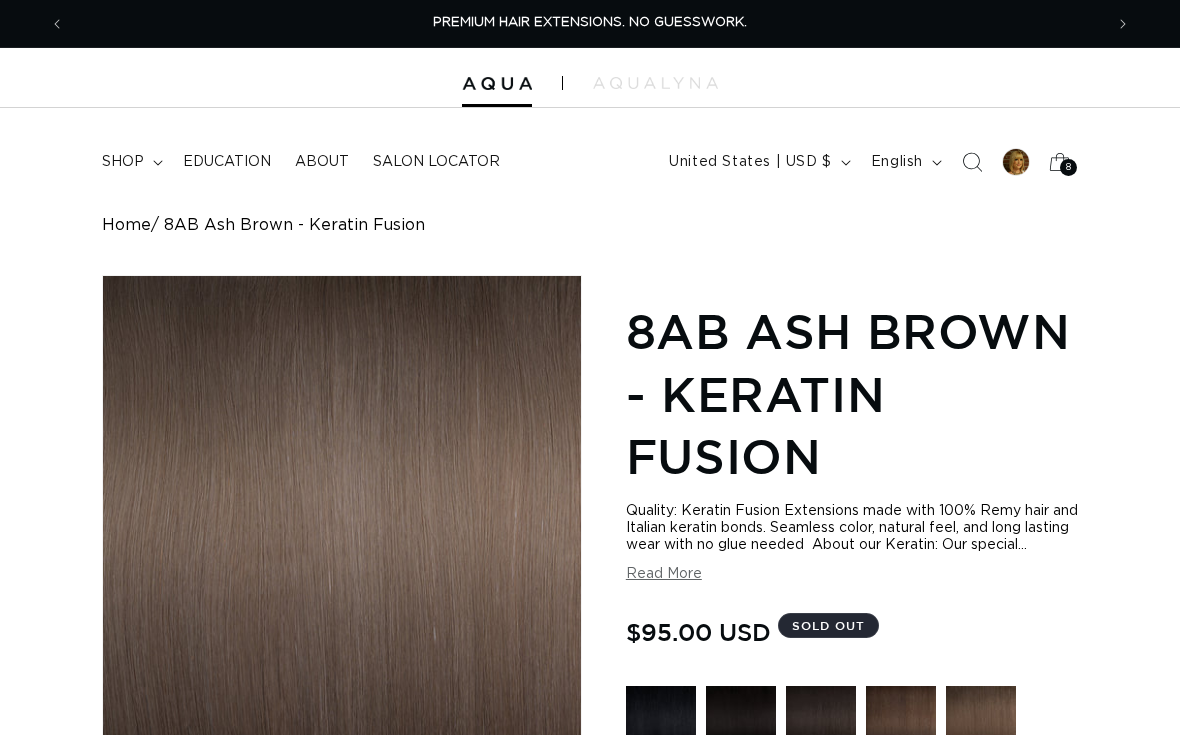 scroll, scrollTop: 0, scrollLeft: 0, axis: both 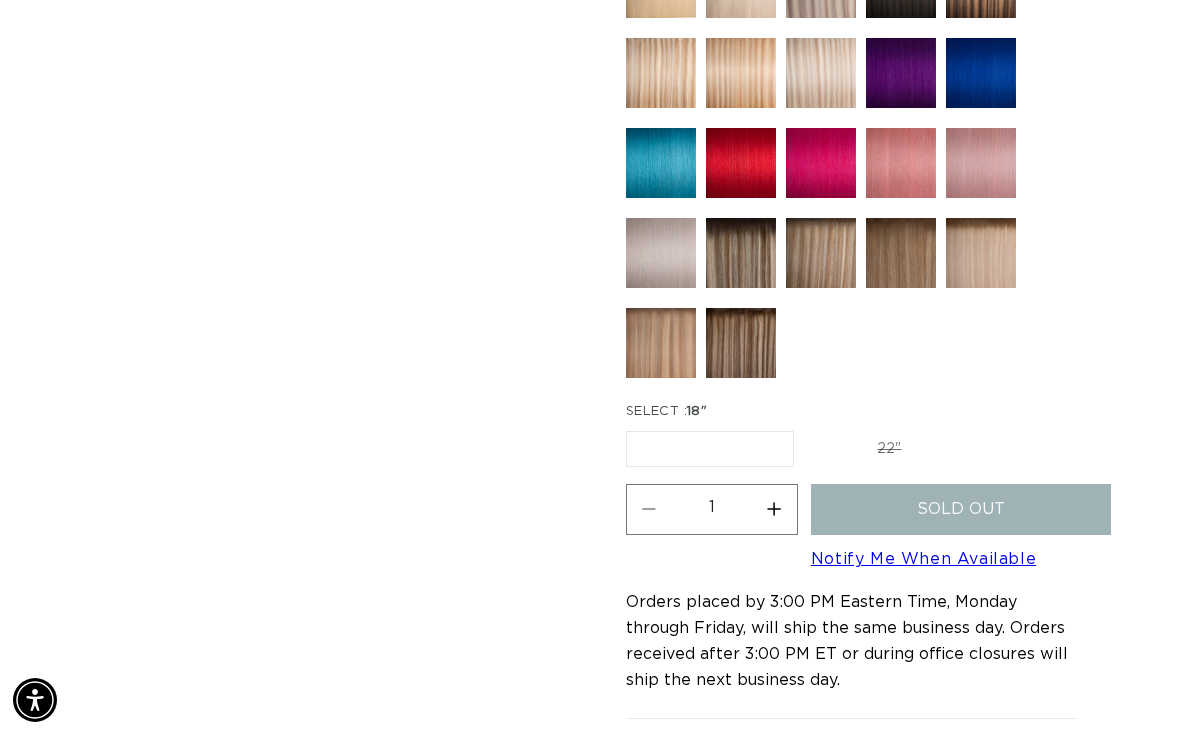 click on "SELECT :
18"" at bounding box center [667, 412] 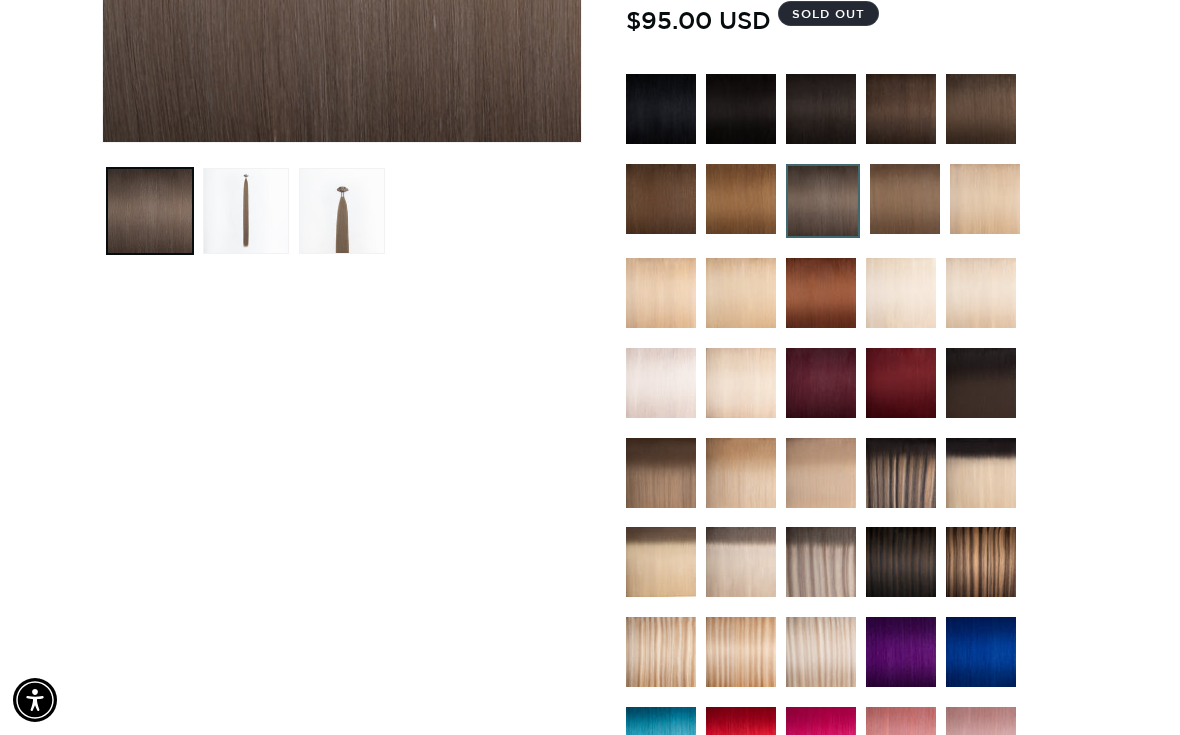 scroll, scrollTop: 693, scrollLeft: 0, axis: vertical 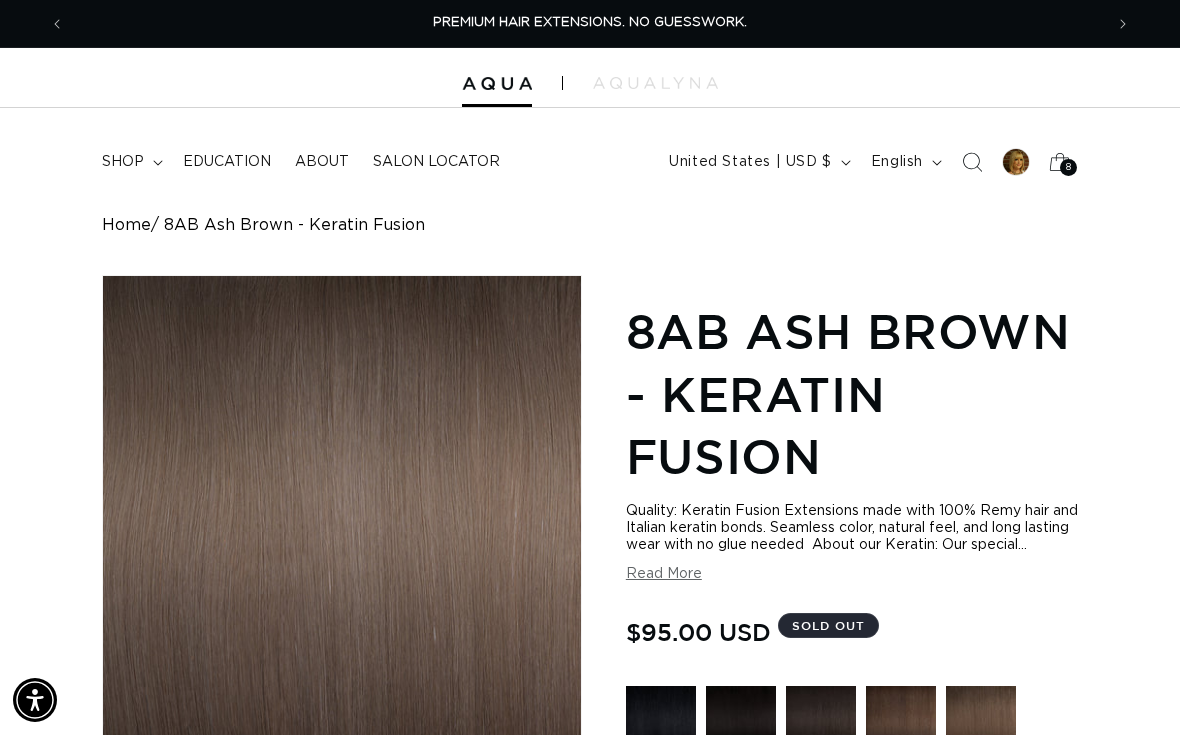 click 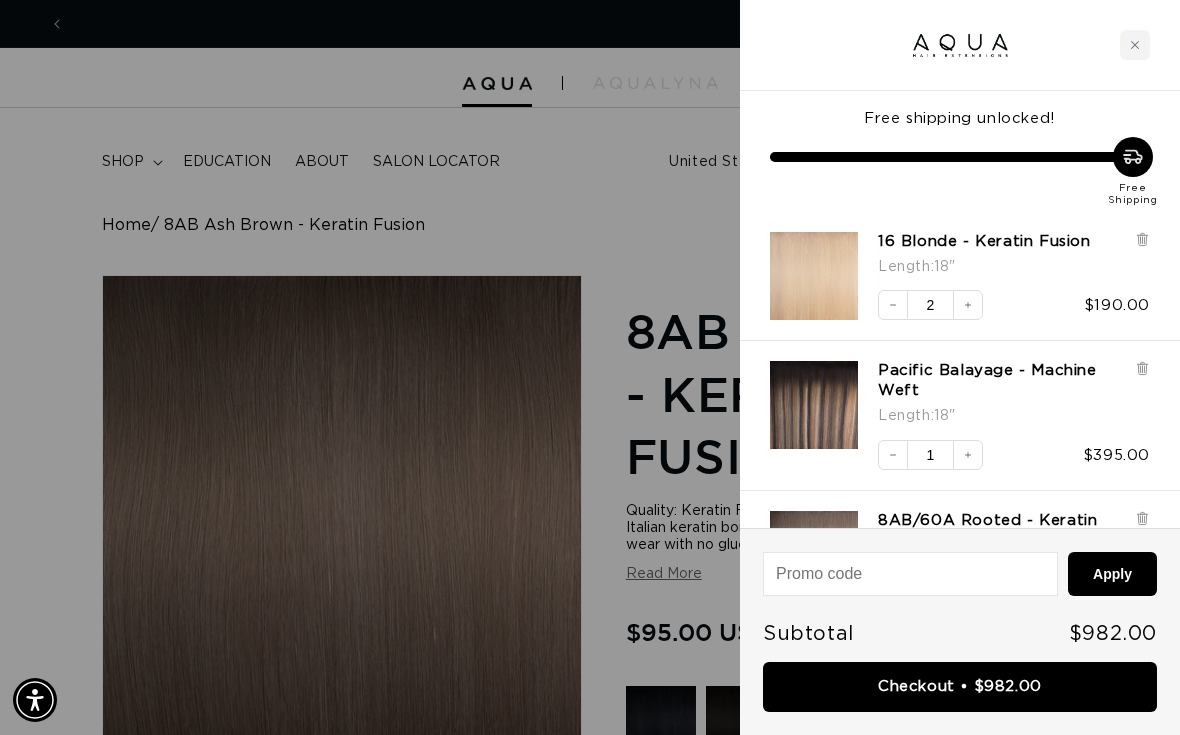 scroll, scrollTop: 0, scrollLeft: 1038, axis: horizontal 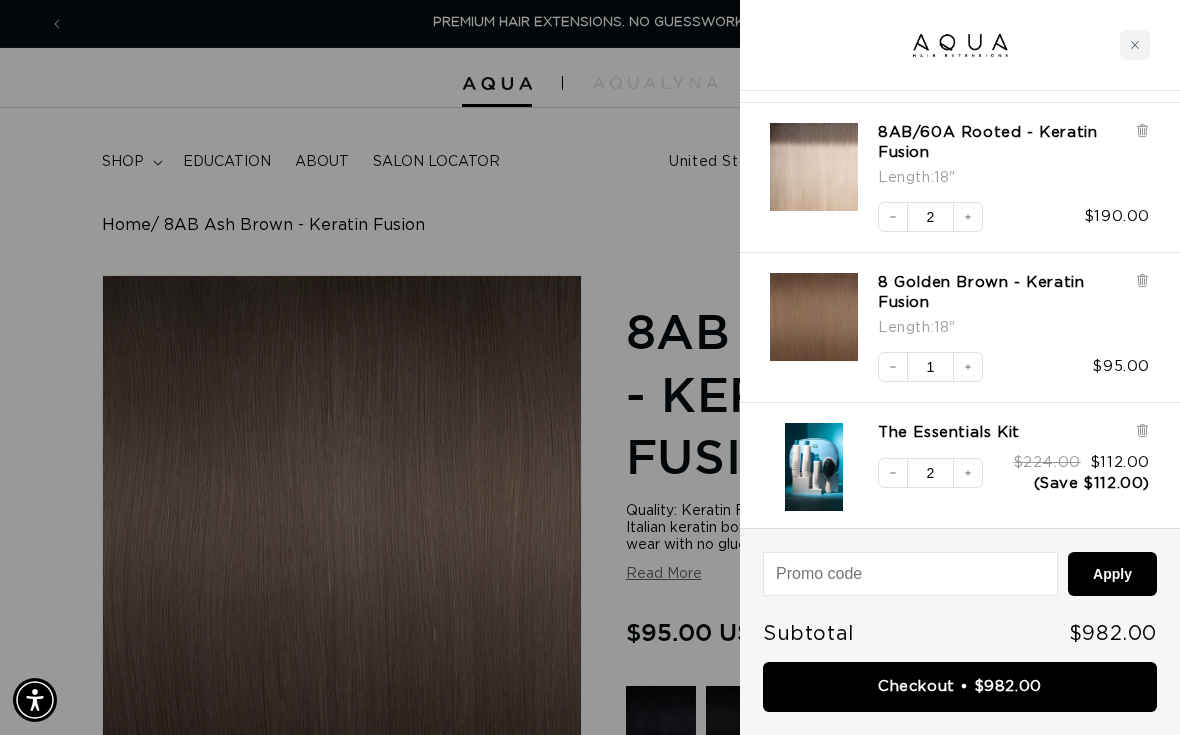 click at bounding box center (1135, 45) 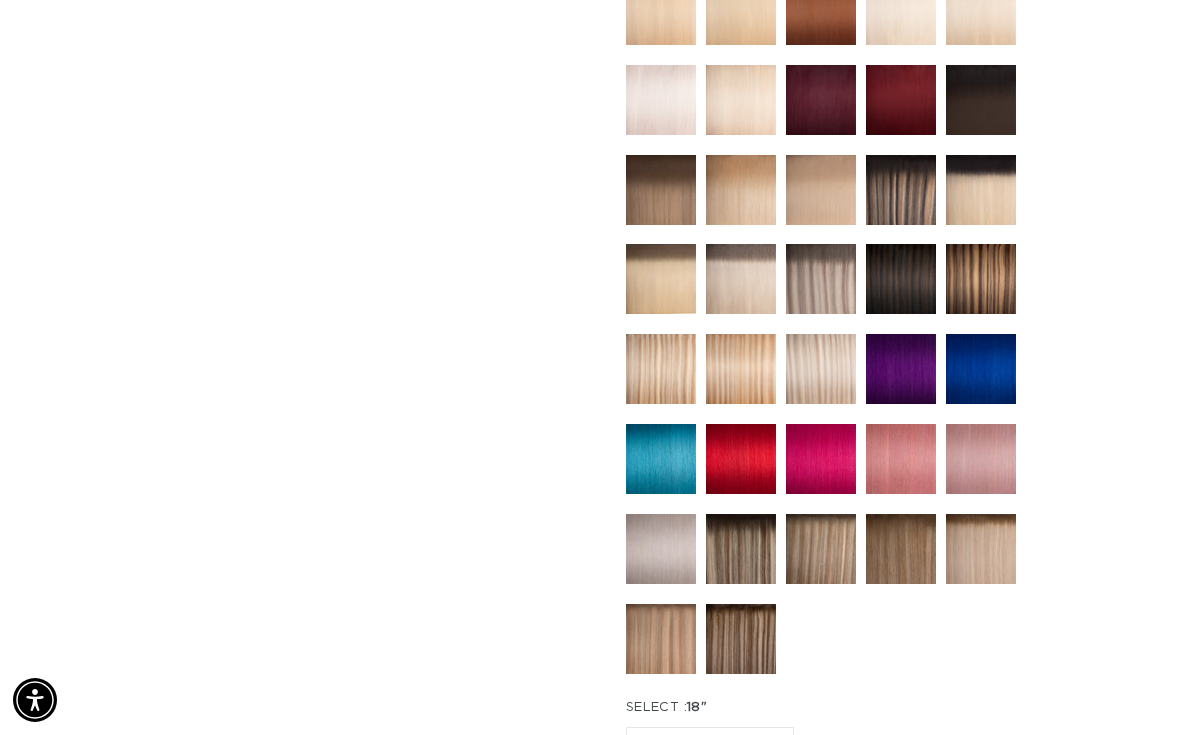 scroll, scrollTop: 0, scrollLeft: 1038, axis: horizontal 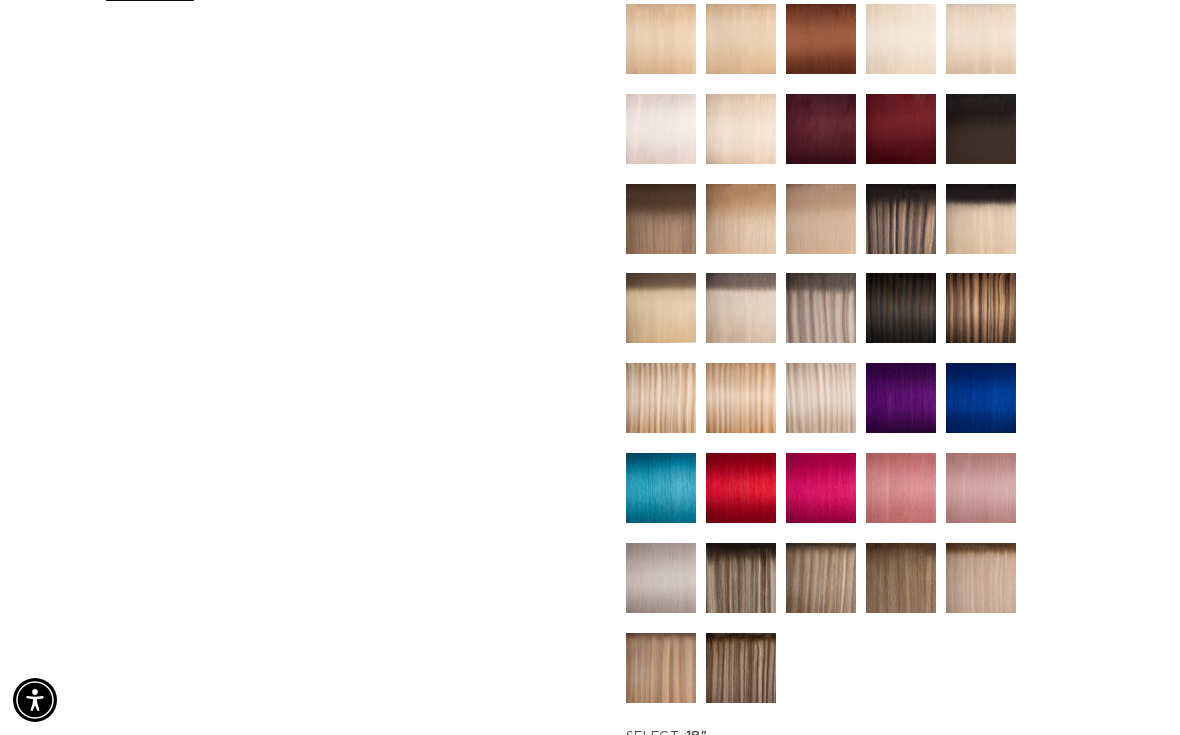 click at bounding box center [821, 578] 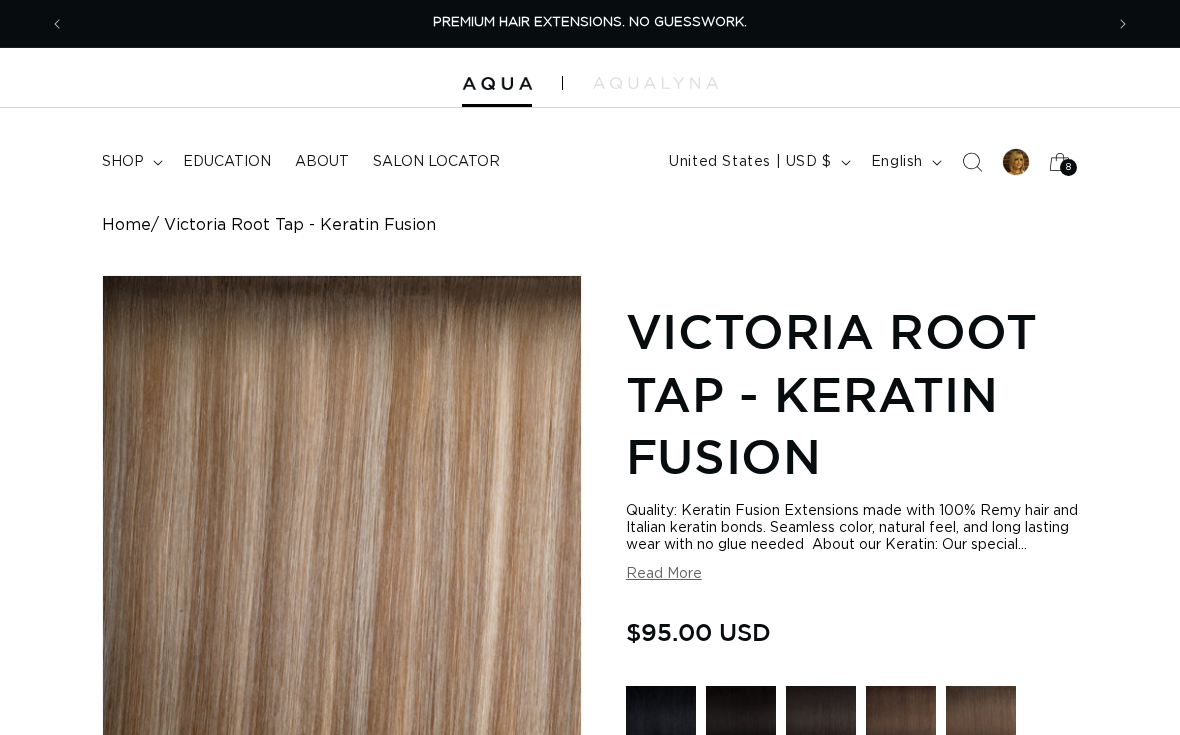 scroll, scrollTop: 0, scrollLeft: 0, axis: both 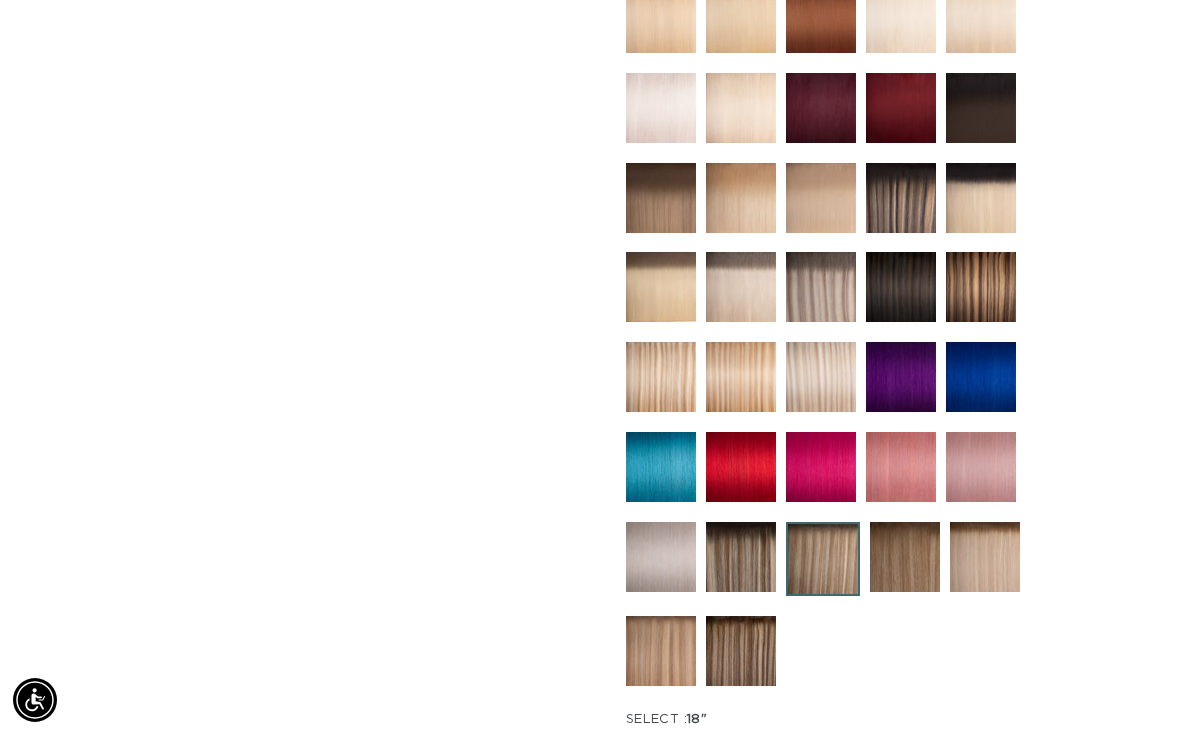 click at bounding box center (901, 287) 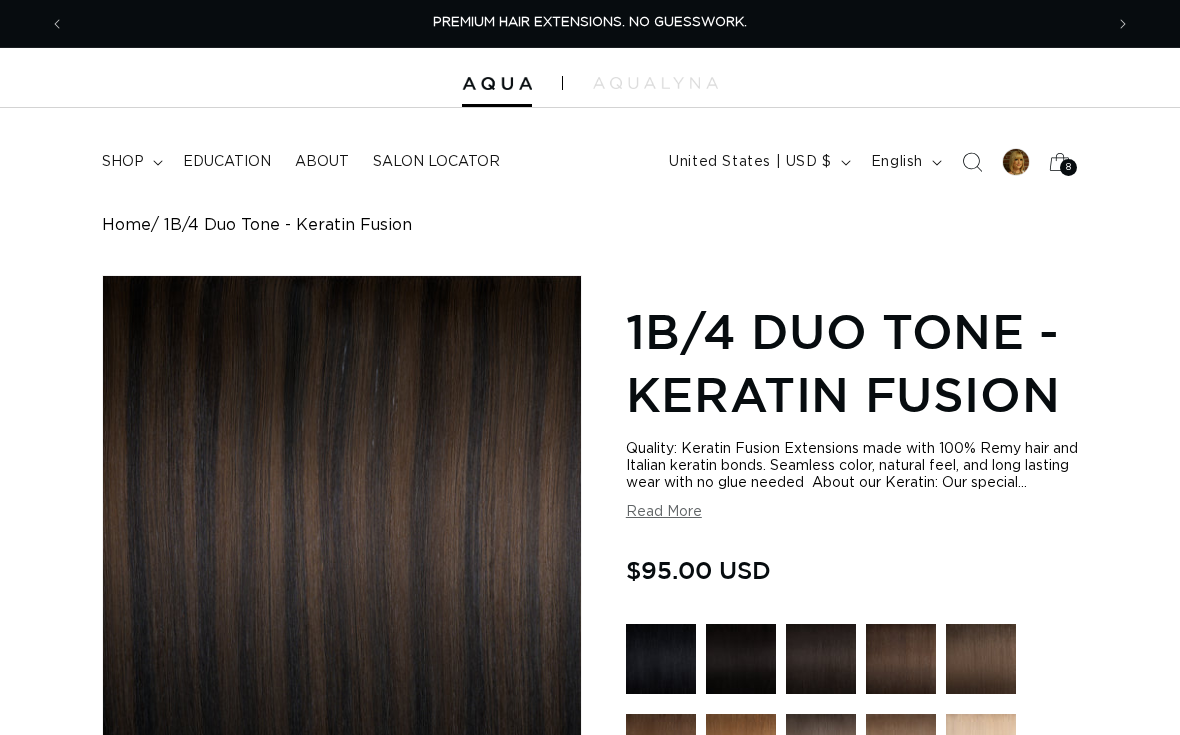 scroll, scrollTop: 55, scrollLeft: 0, axis: vertical 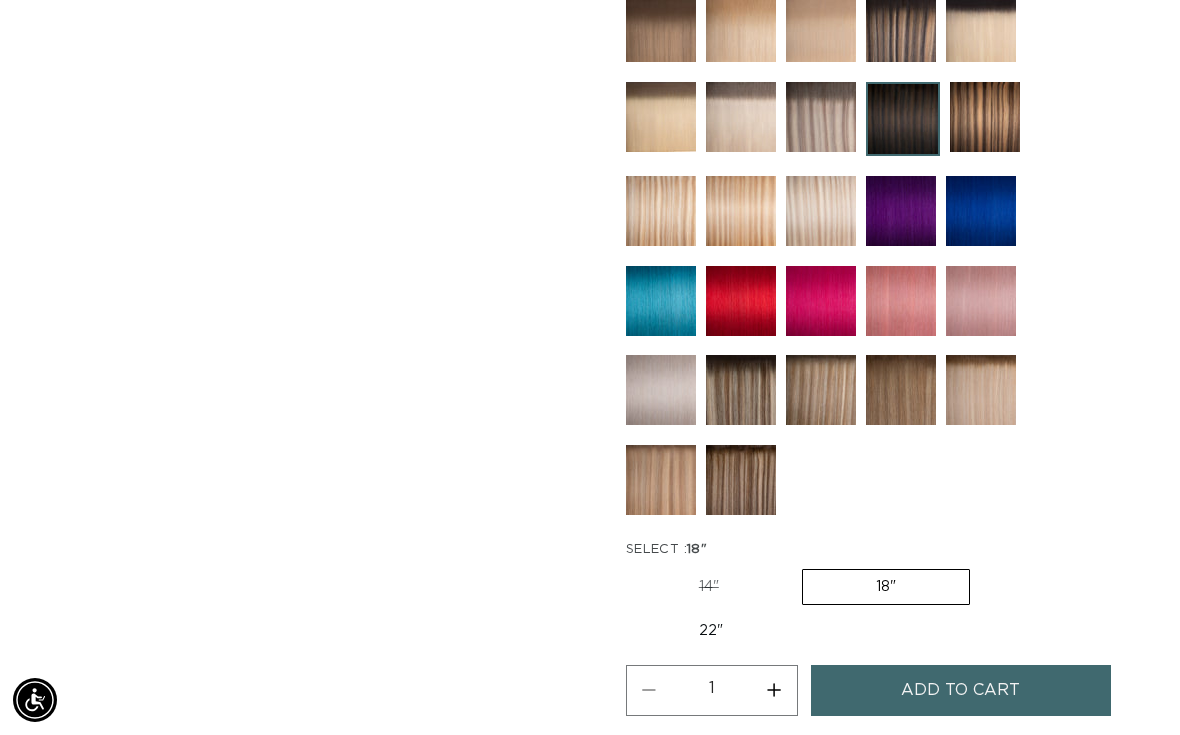 click at bounding box center [821, 390] 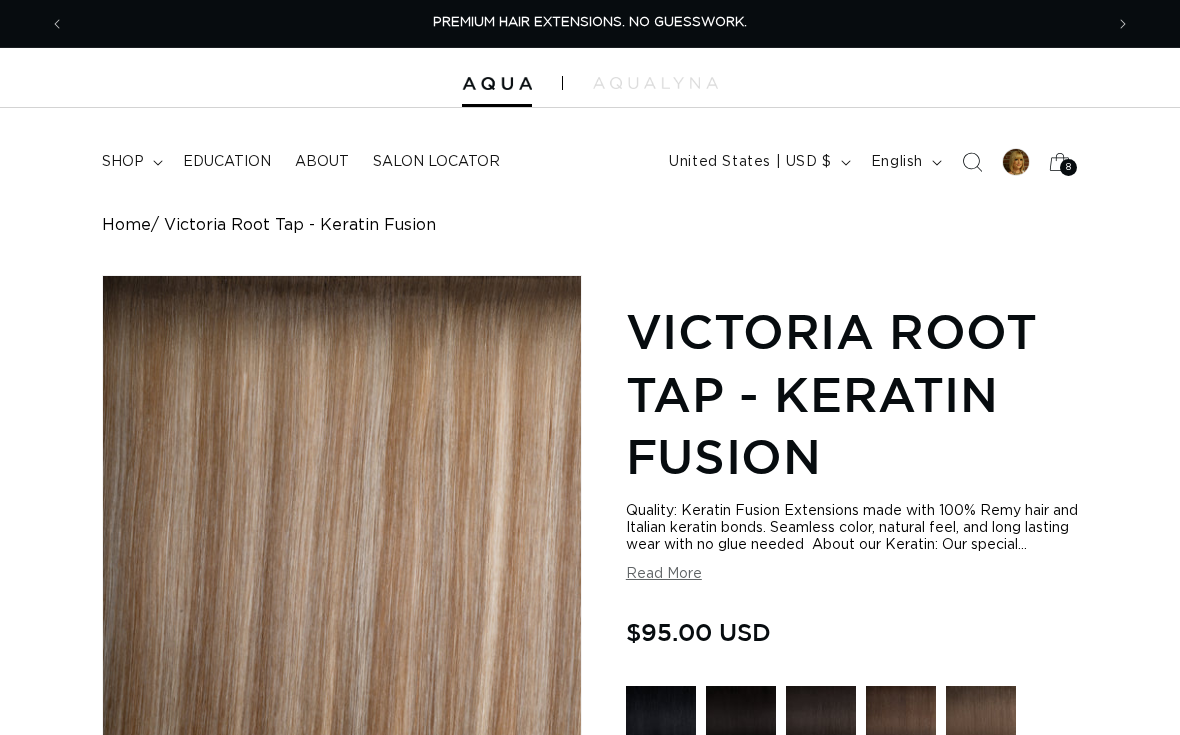 scroll, scrollTop: 0, scrollLeft: 0, axis: both 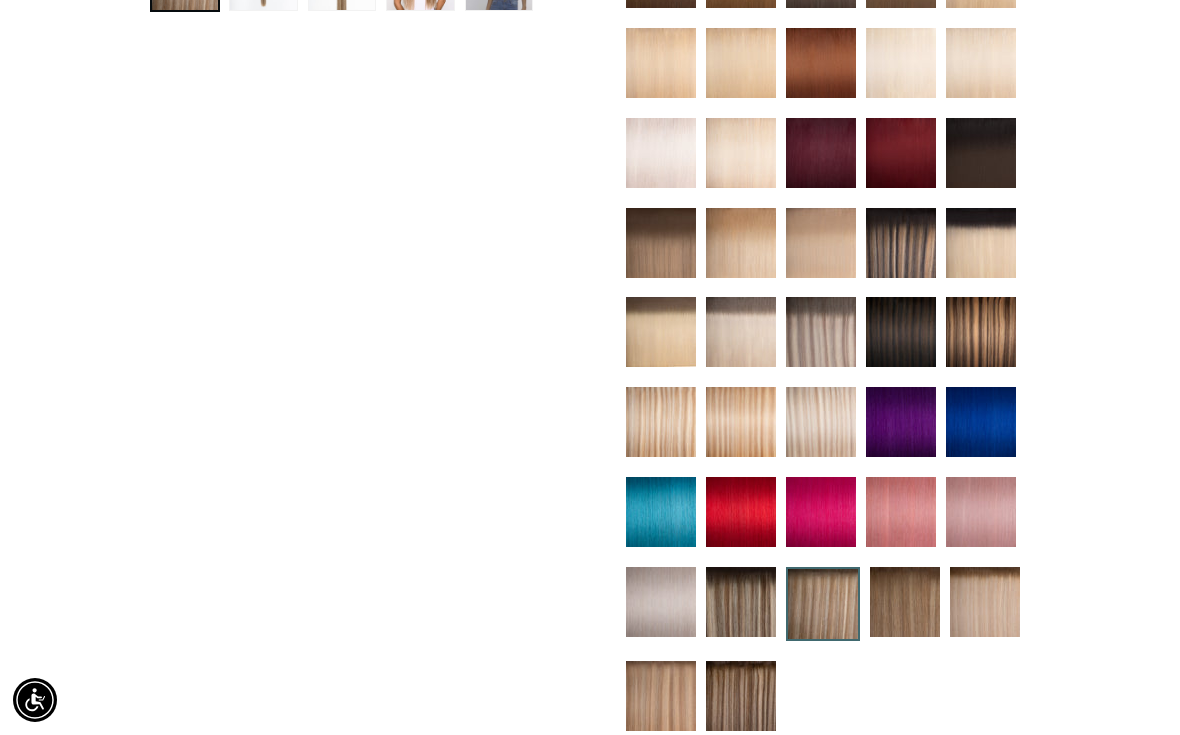 click at bounding box center (981, 332) 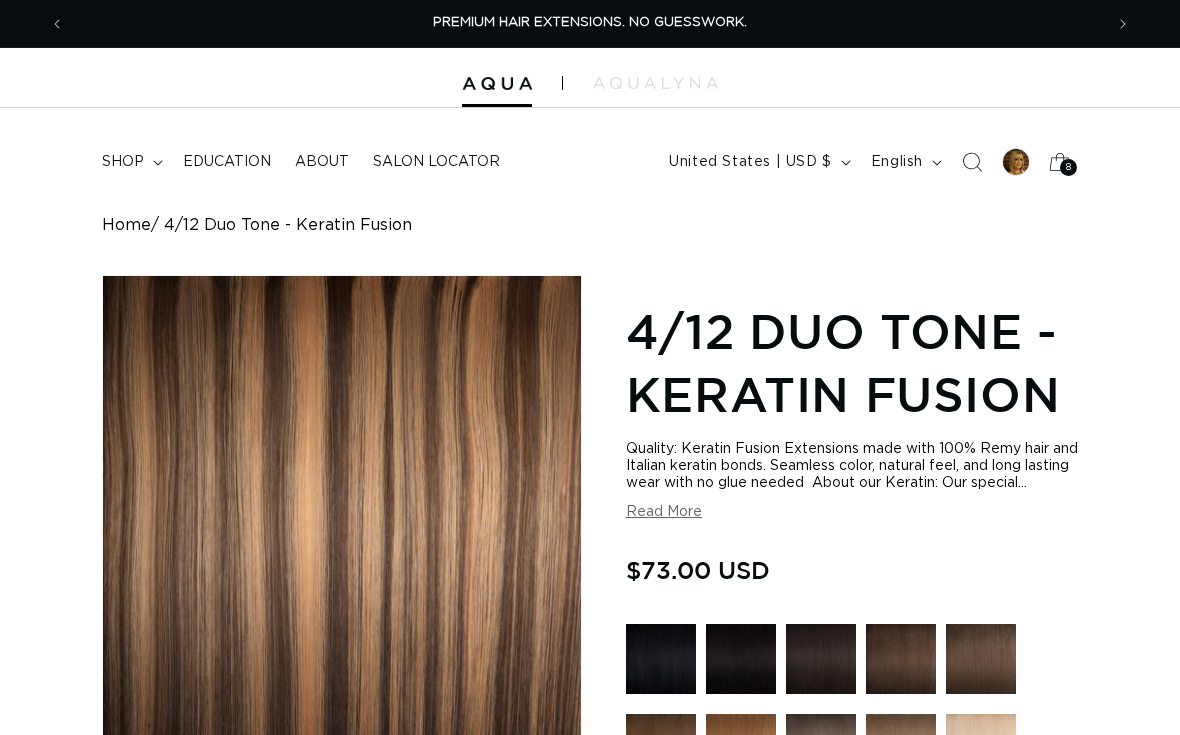 scroll, scrollTop: 0, scrollLeft: 0, axis: both 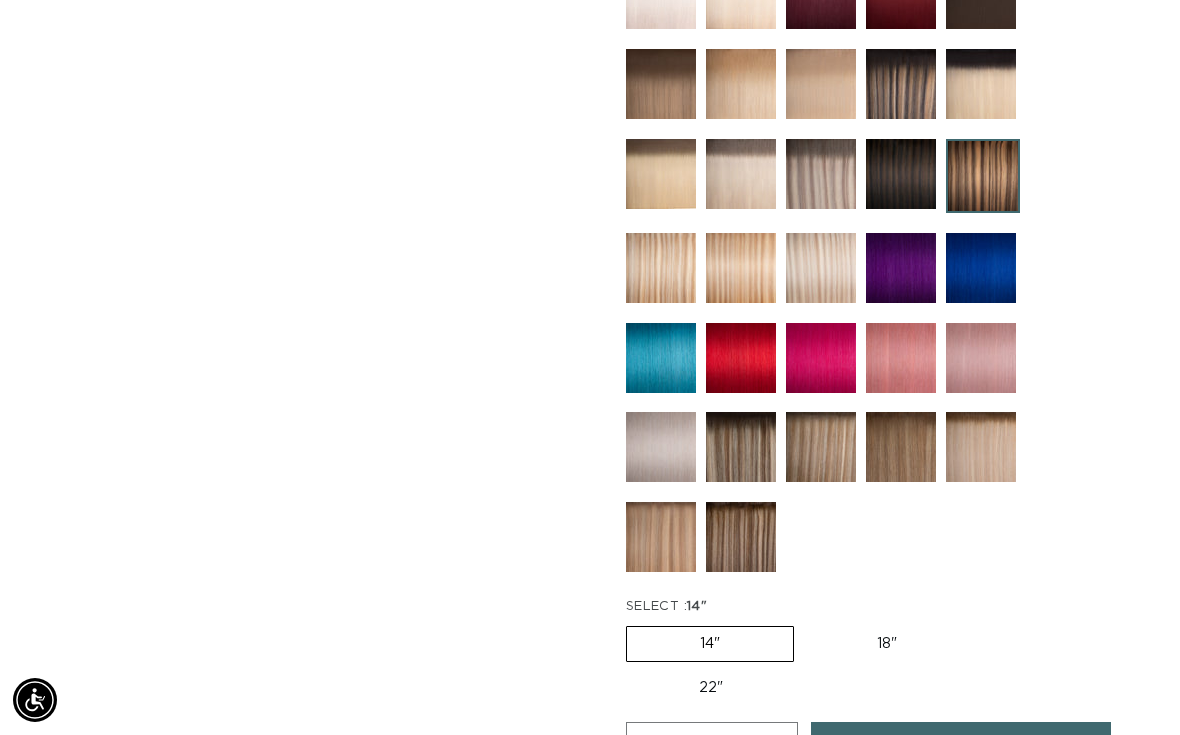 click at bounding box center (821, 447) 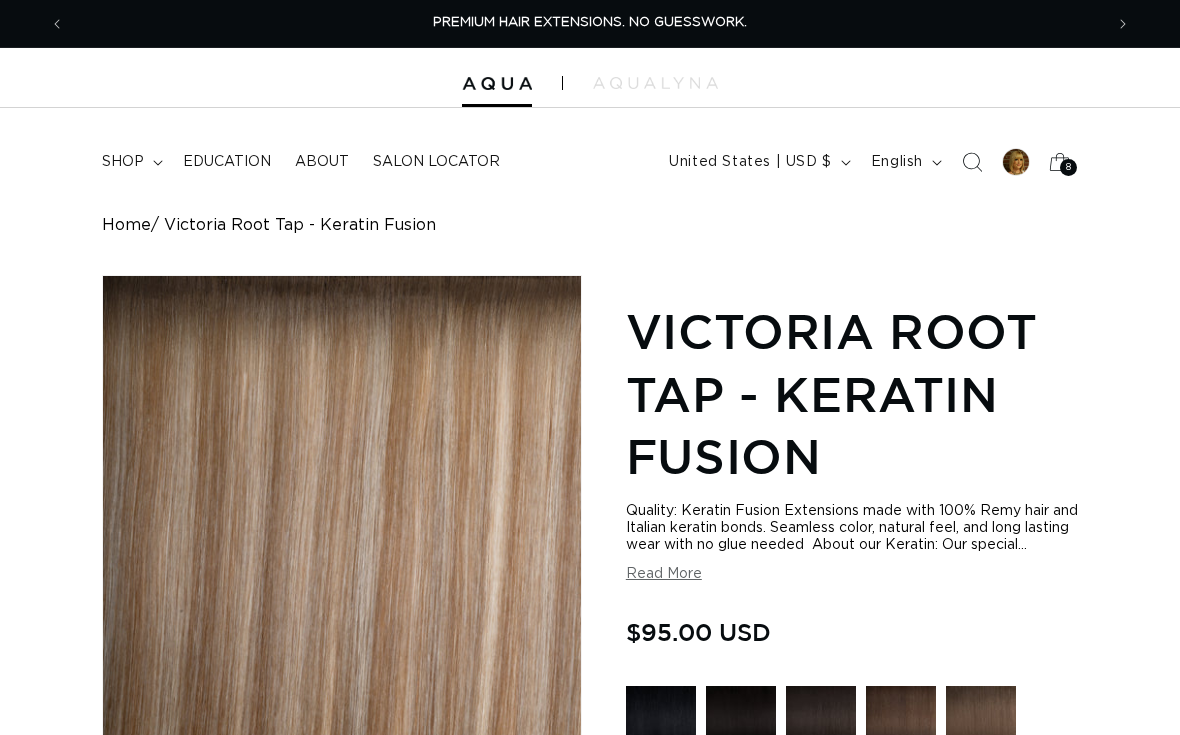scroll, scrollTop: 57, scrollLeft: 0, axis: vertical 